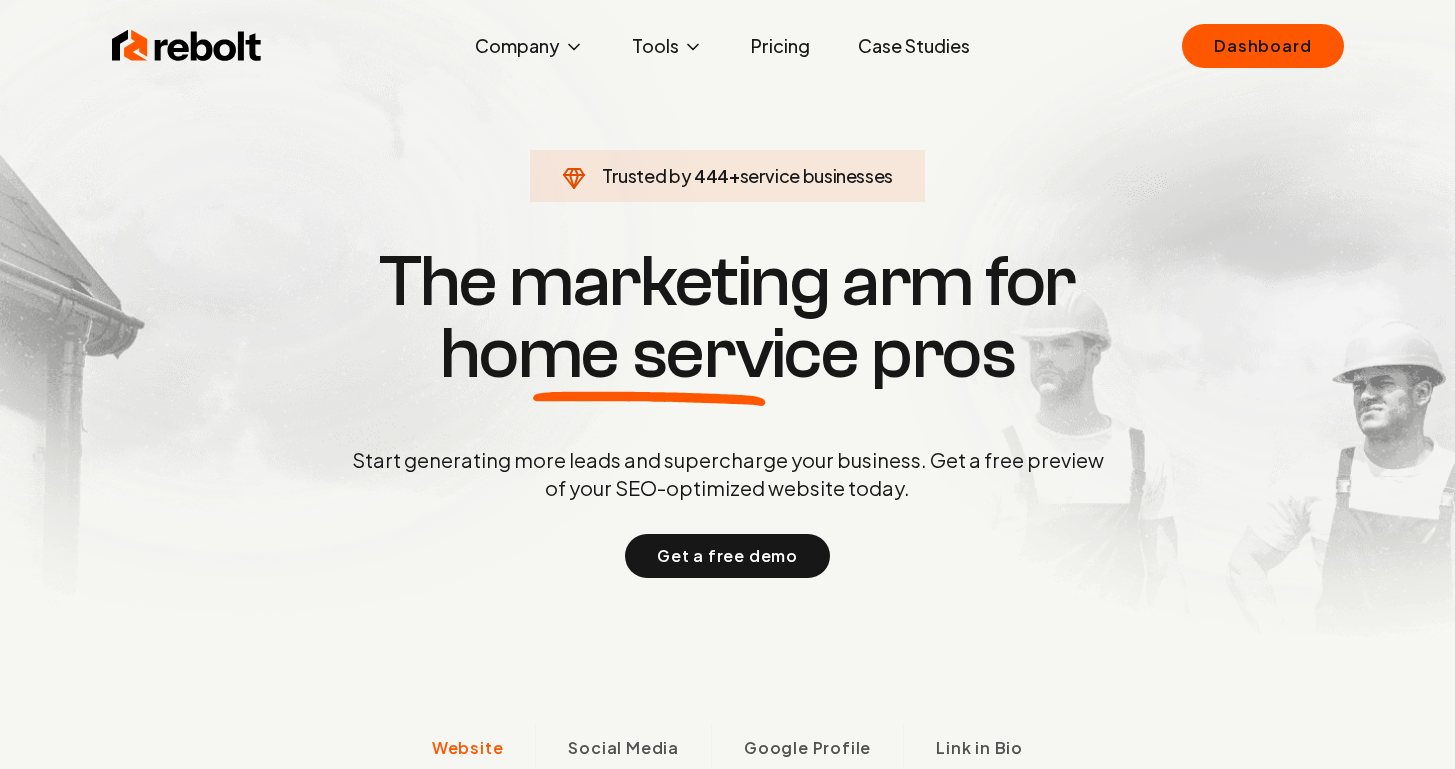 scroll, scrollTop: 0, scrollLeft: 0, axis: both 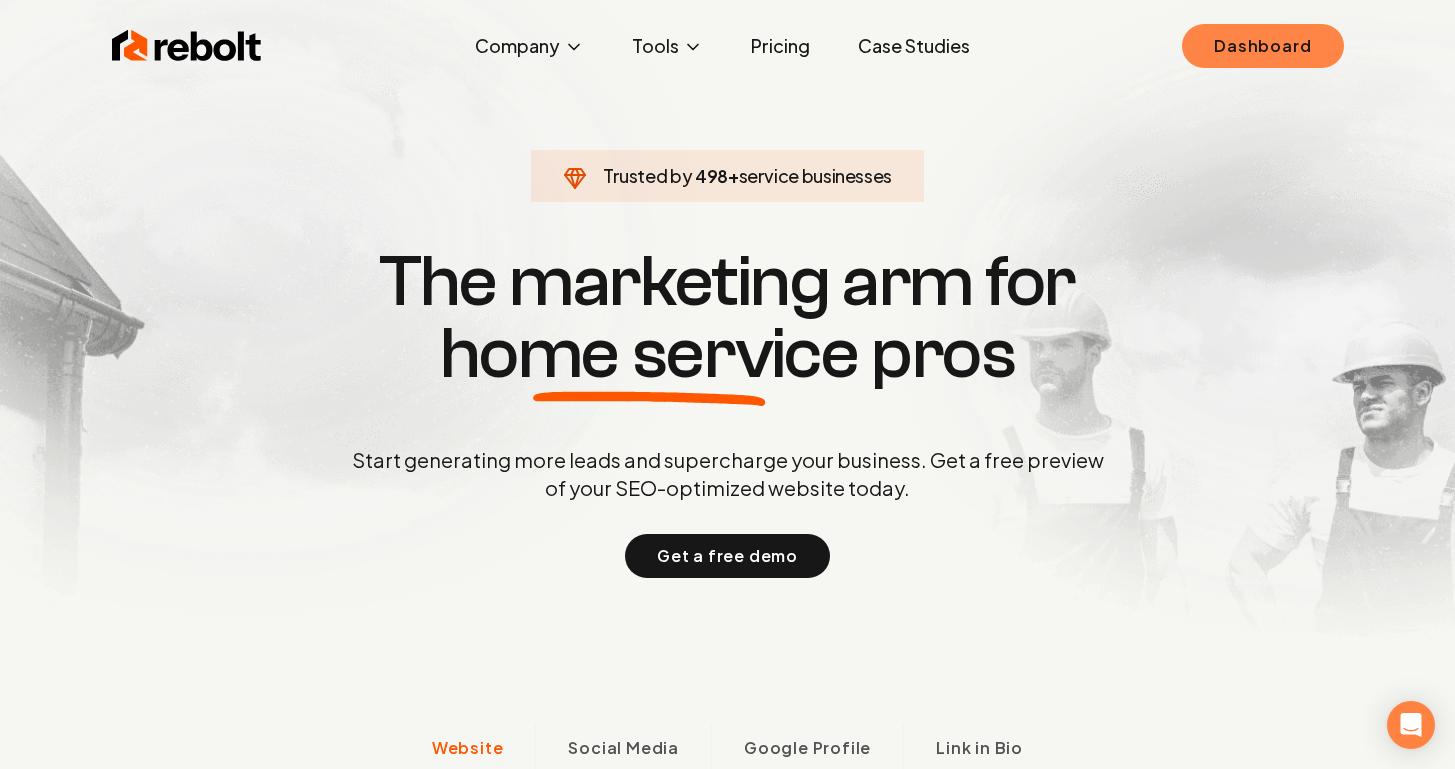 click on "Dashboard" at bounding box center [1262, 46] 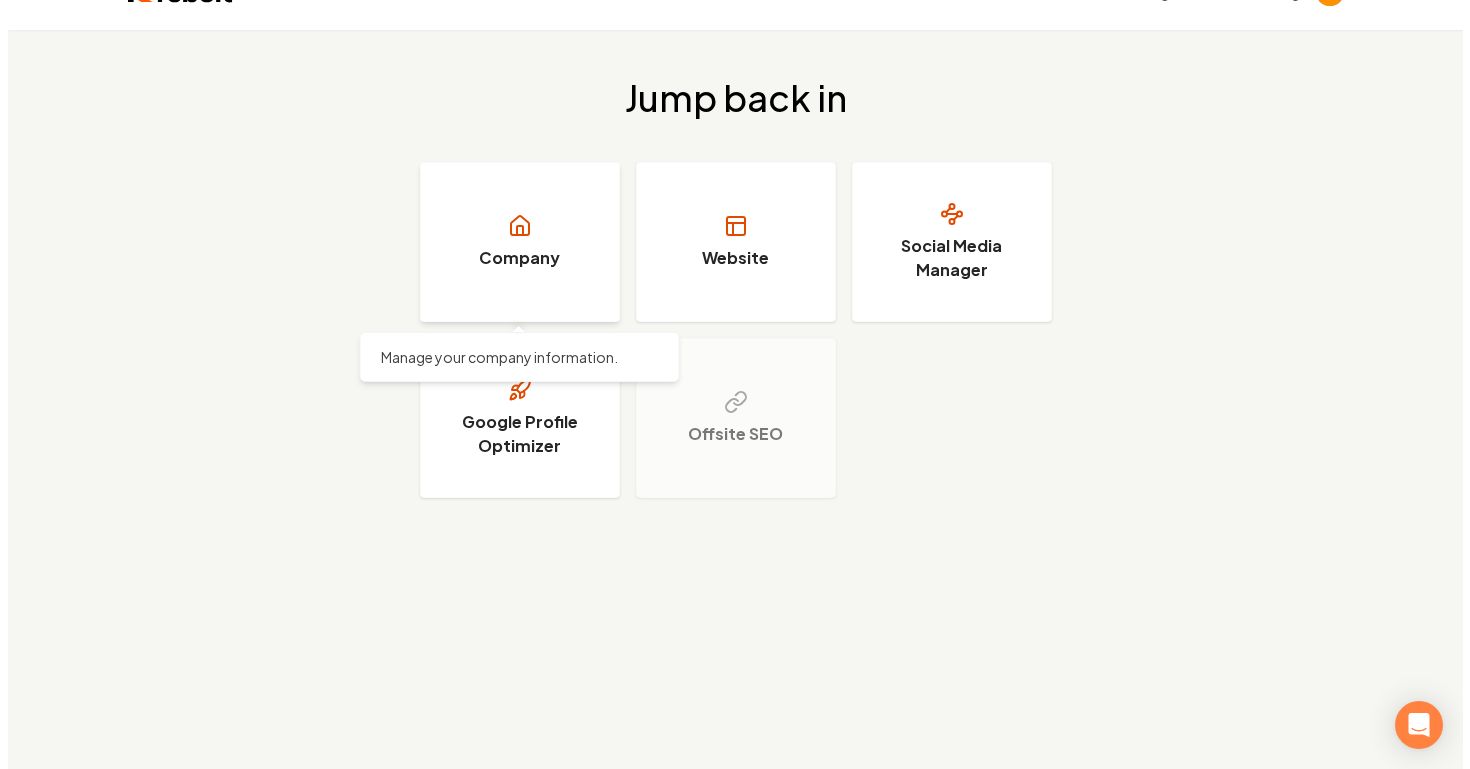 scroll, scrollTop: 0, scrollLeft: 0, axis: both 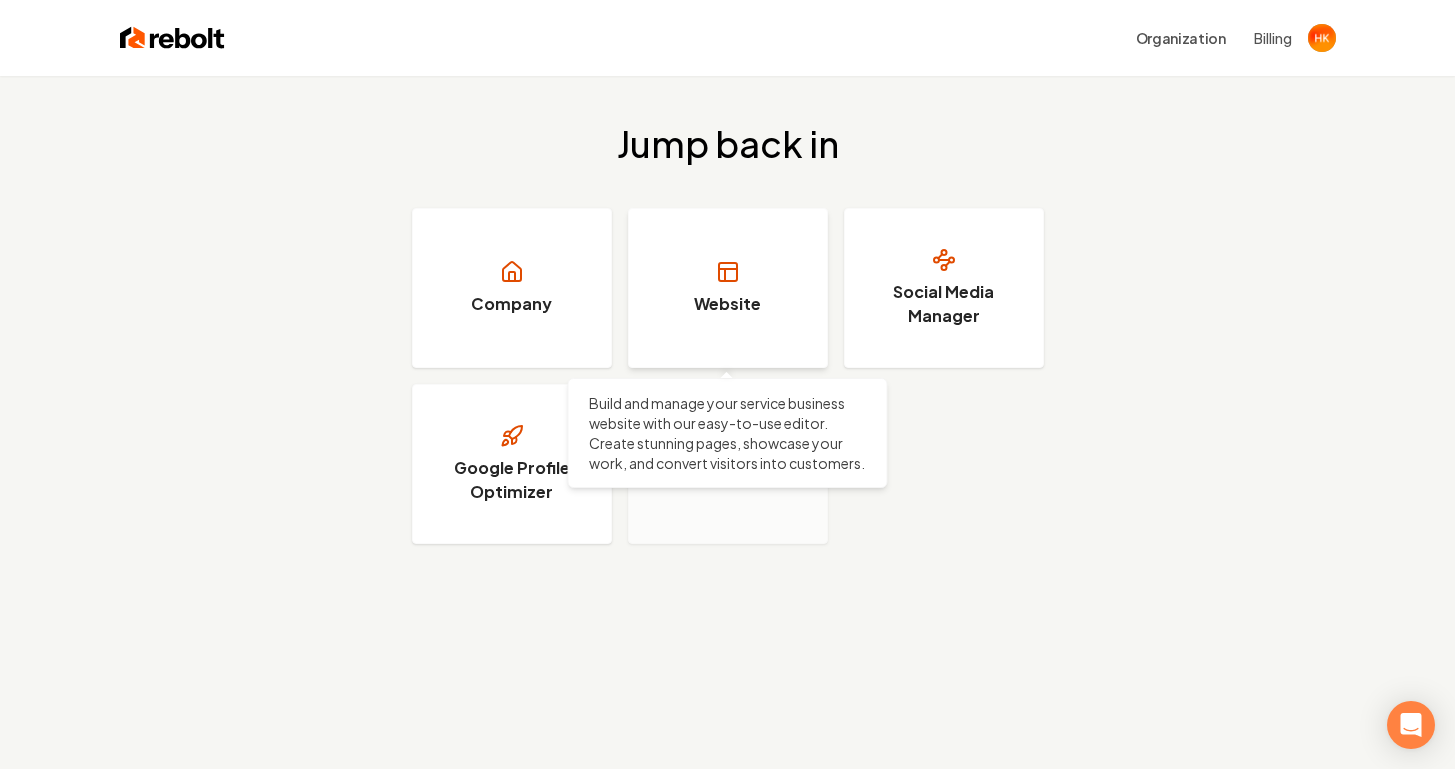 click on "Website" at bounding box center [728, 288] 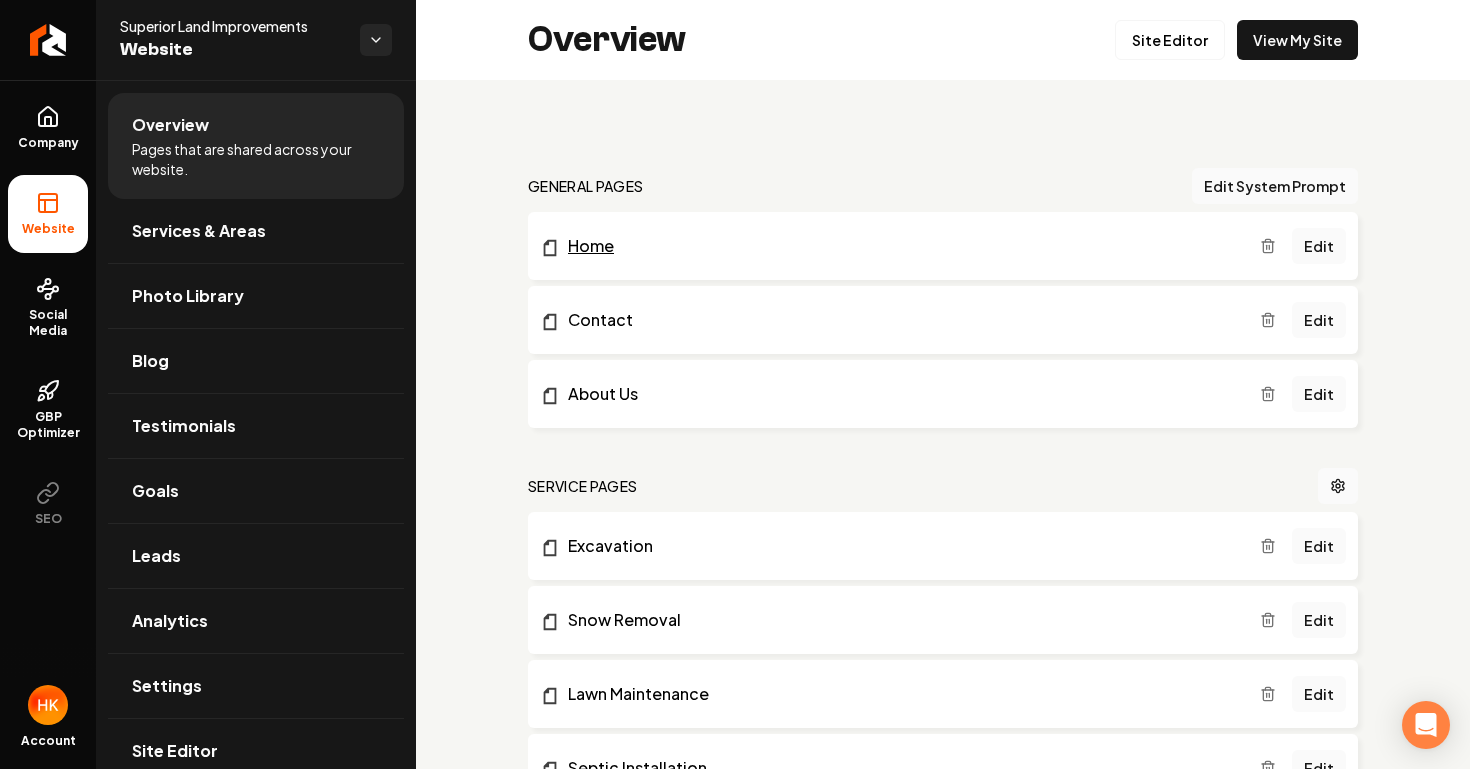 scroll, scrollTop: 0, scrollLeft: 0, axis: both 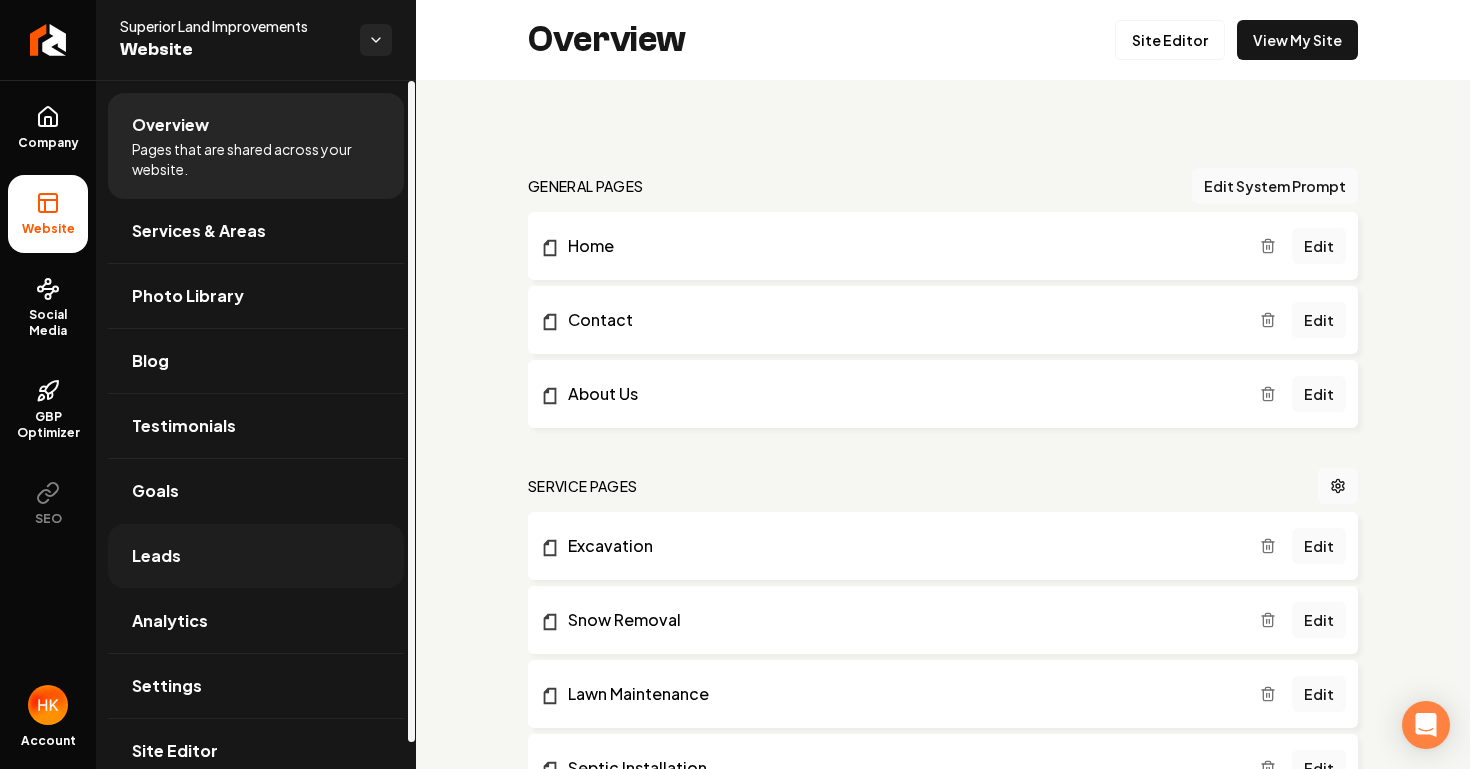 click on "Leads" at bounding box center [256, 556] 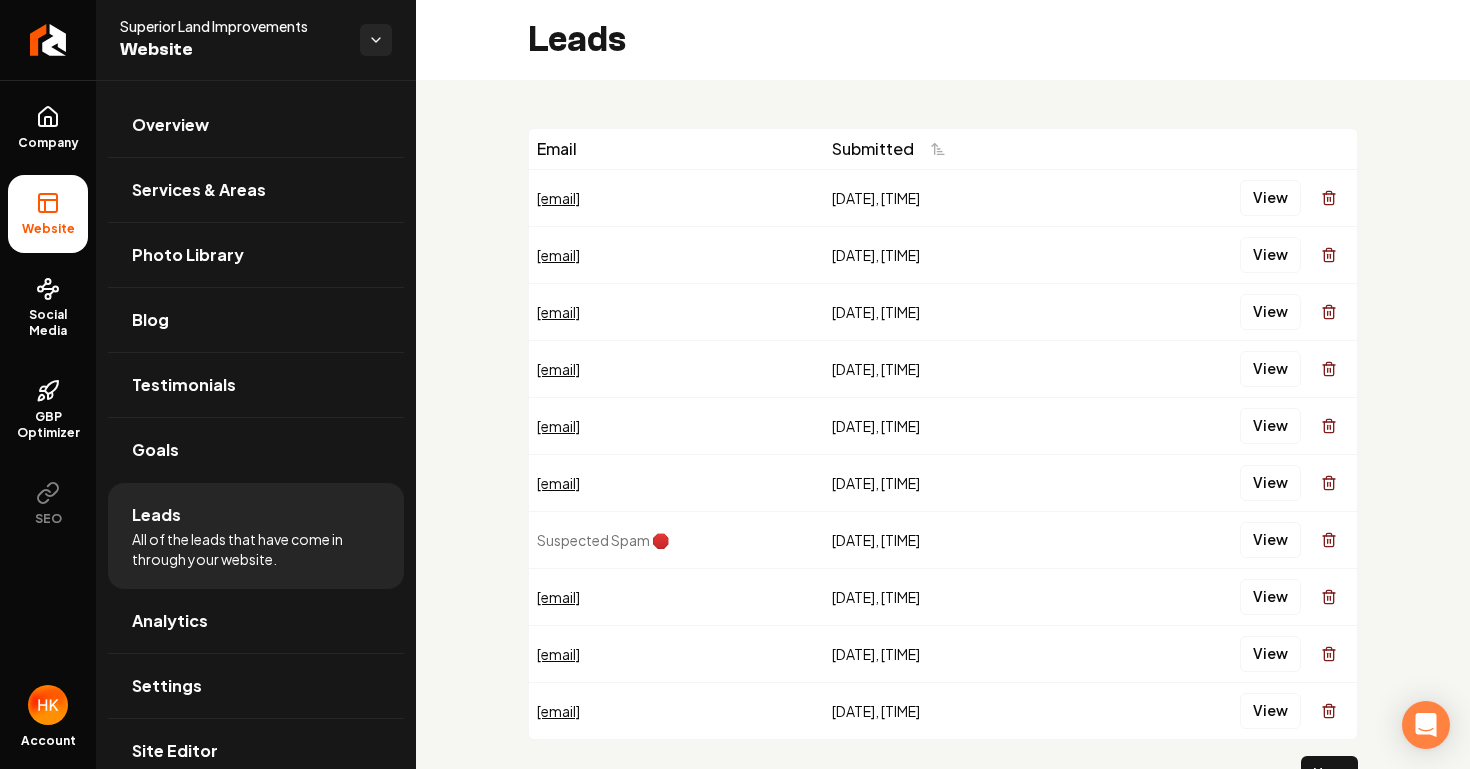 scroll, scrollTop: 32, scrollLeft: 0, axis: vertical 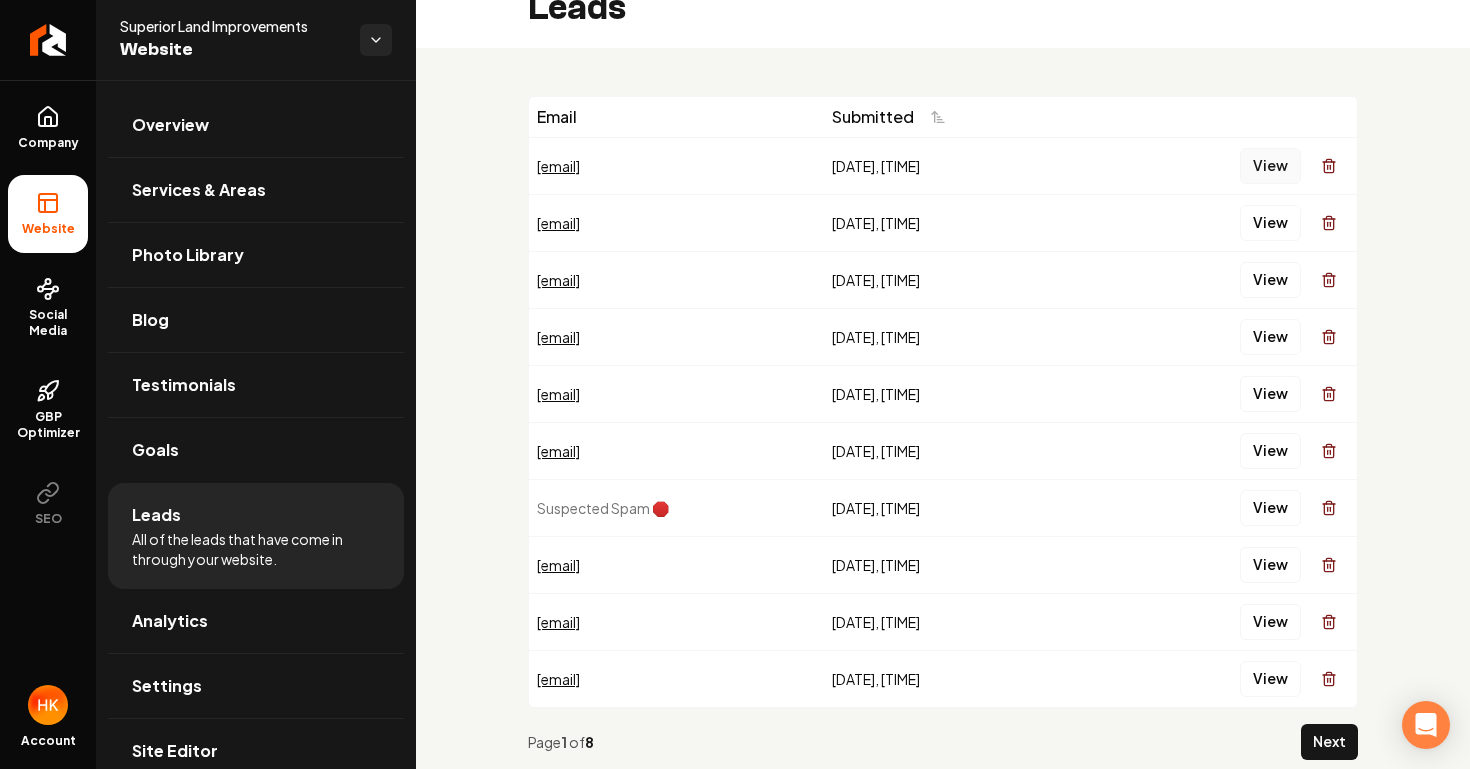 click on "View" at bounding box center (1270, 166) 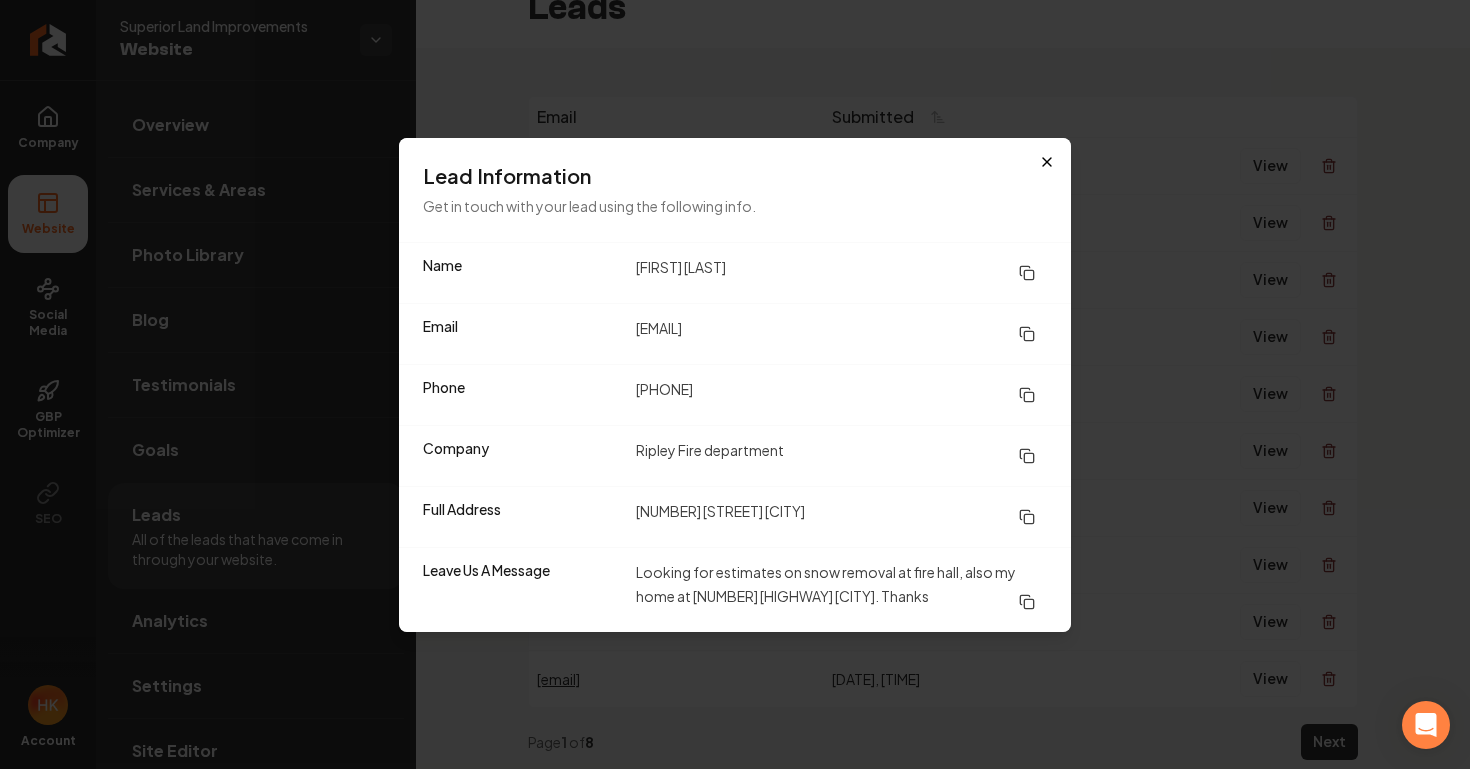 click 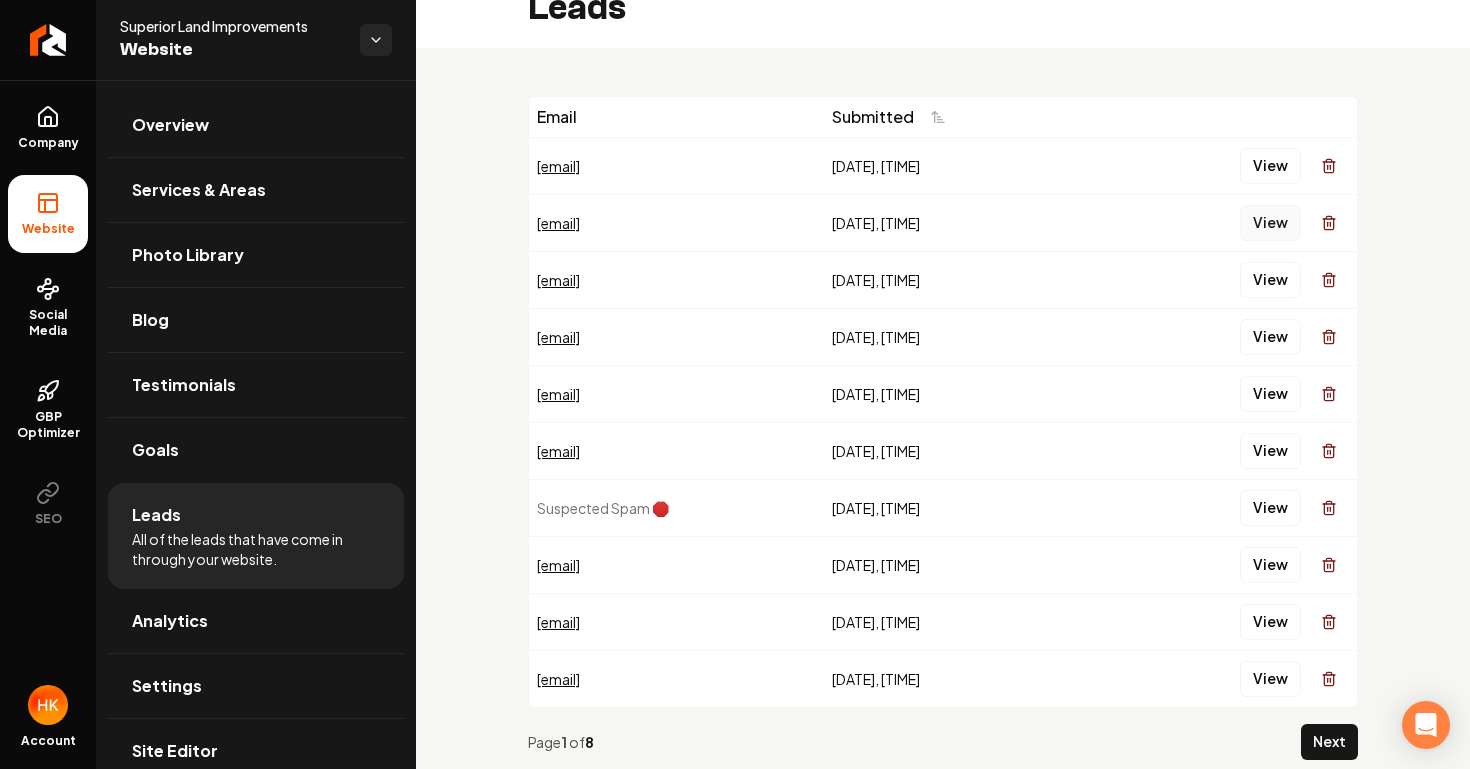 click on "View" at bounding box center [1270, 223] 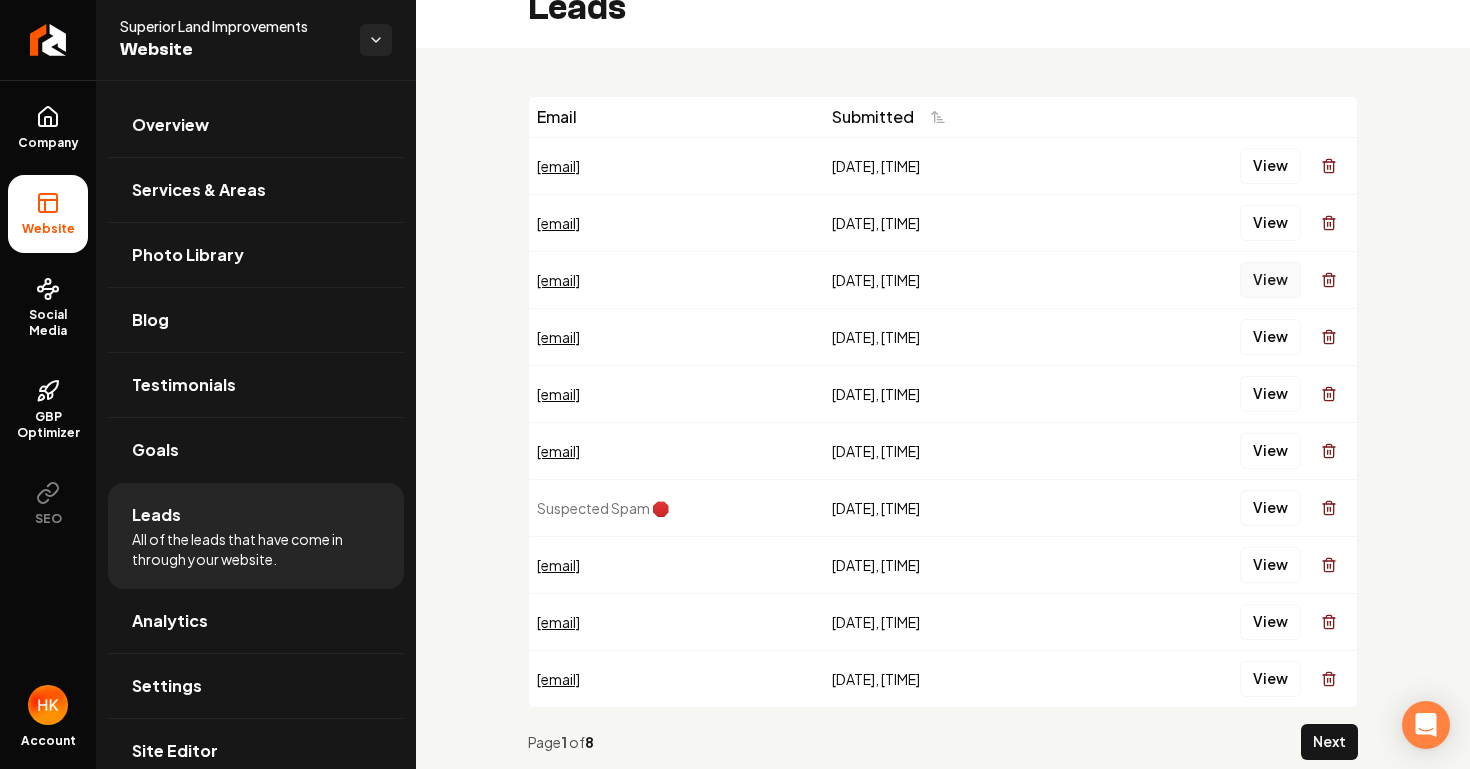click on "View" at bounding box center (1270, 280) 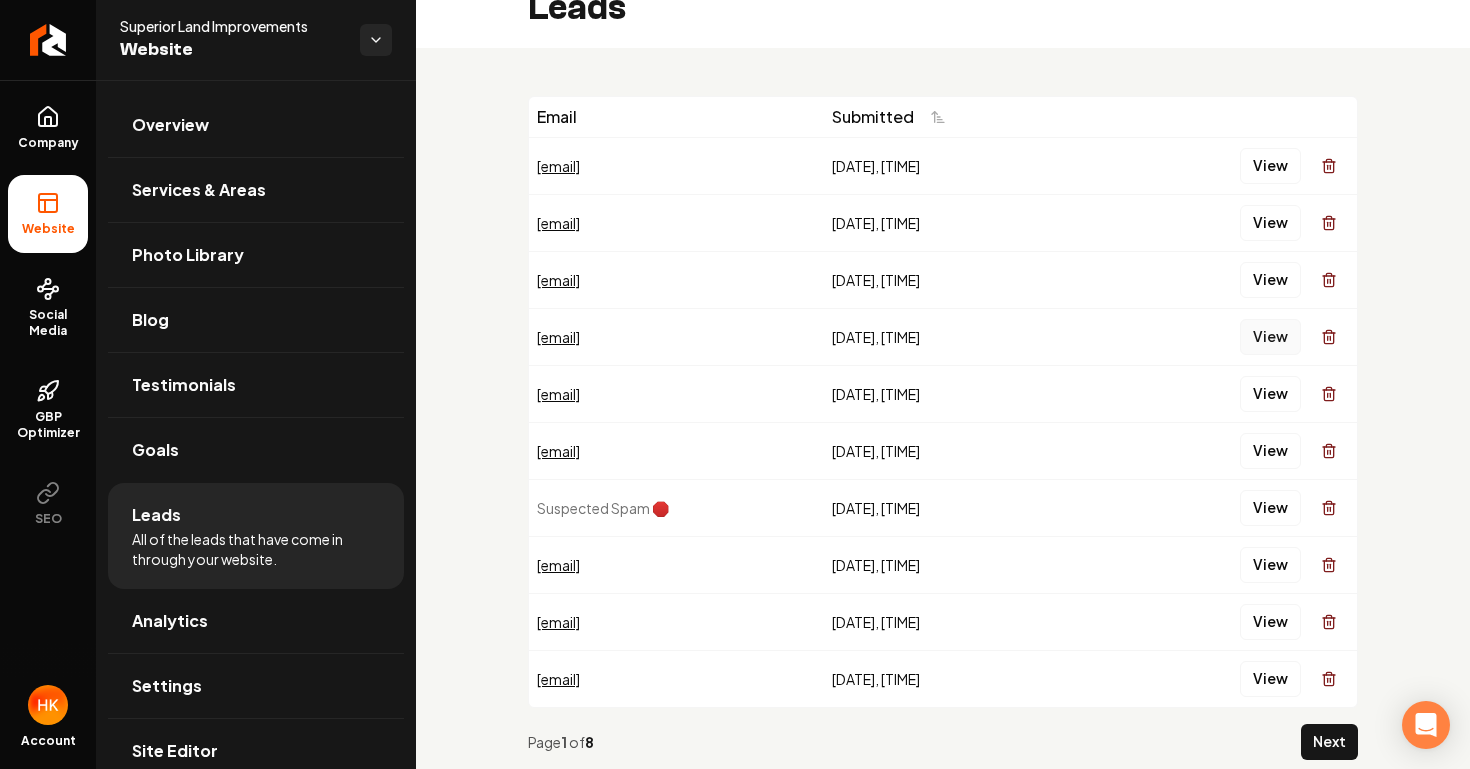 click on "View" at bounding box center (1270, 337) 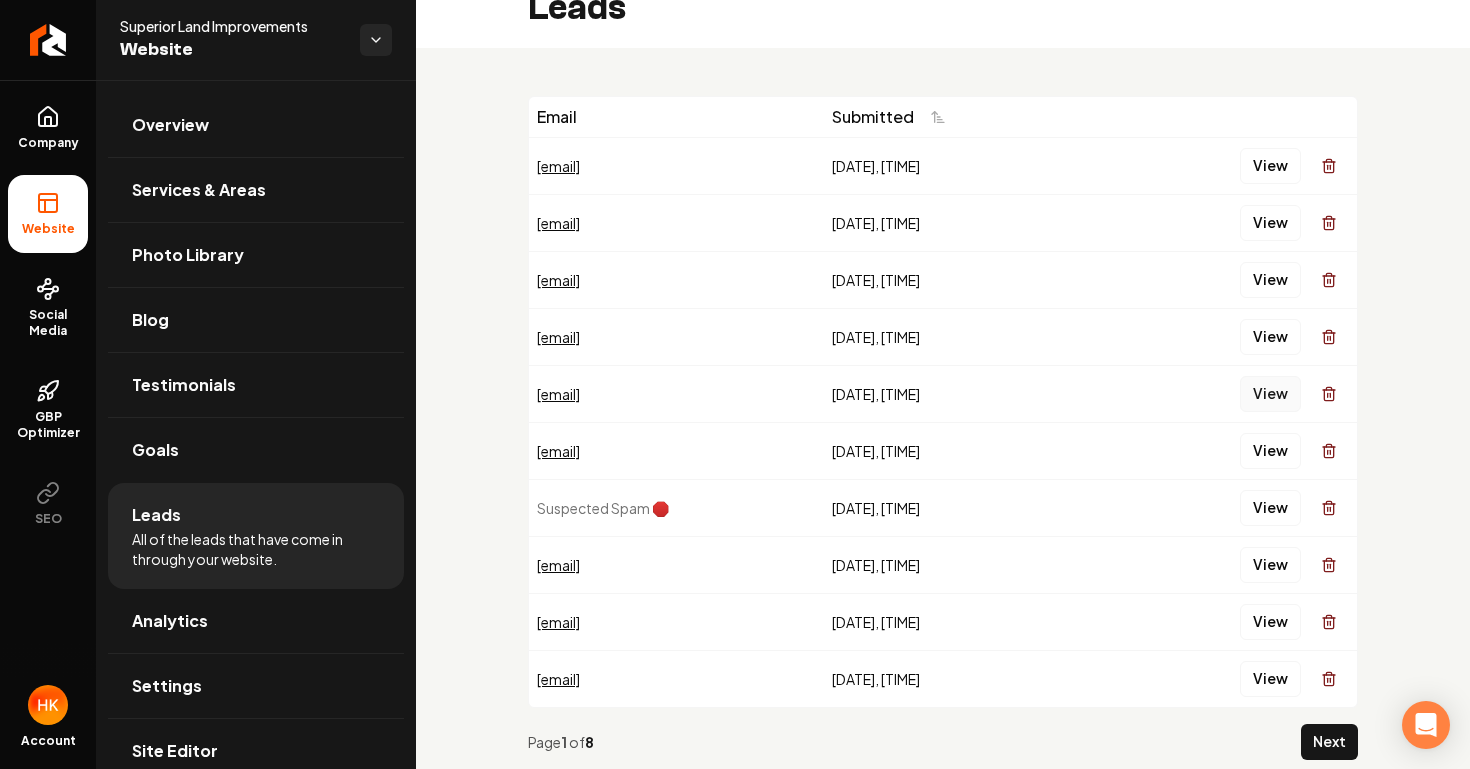 click on "View" at bounding box center (1270, 394) 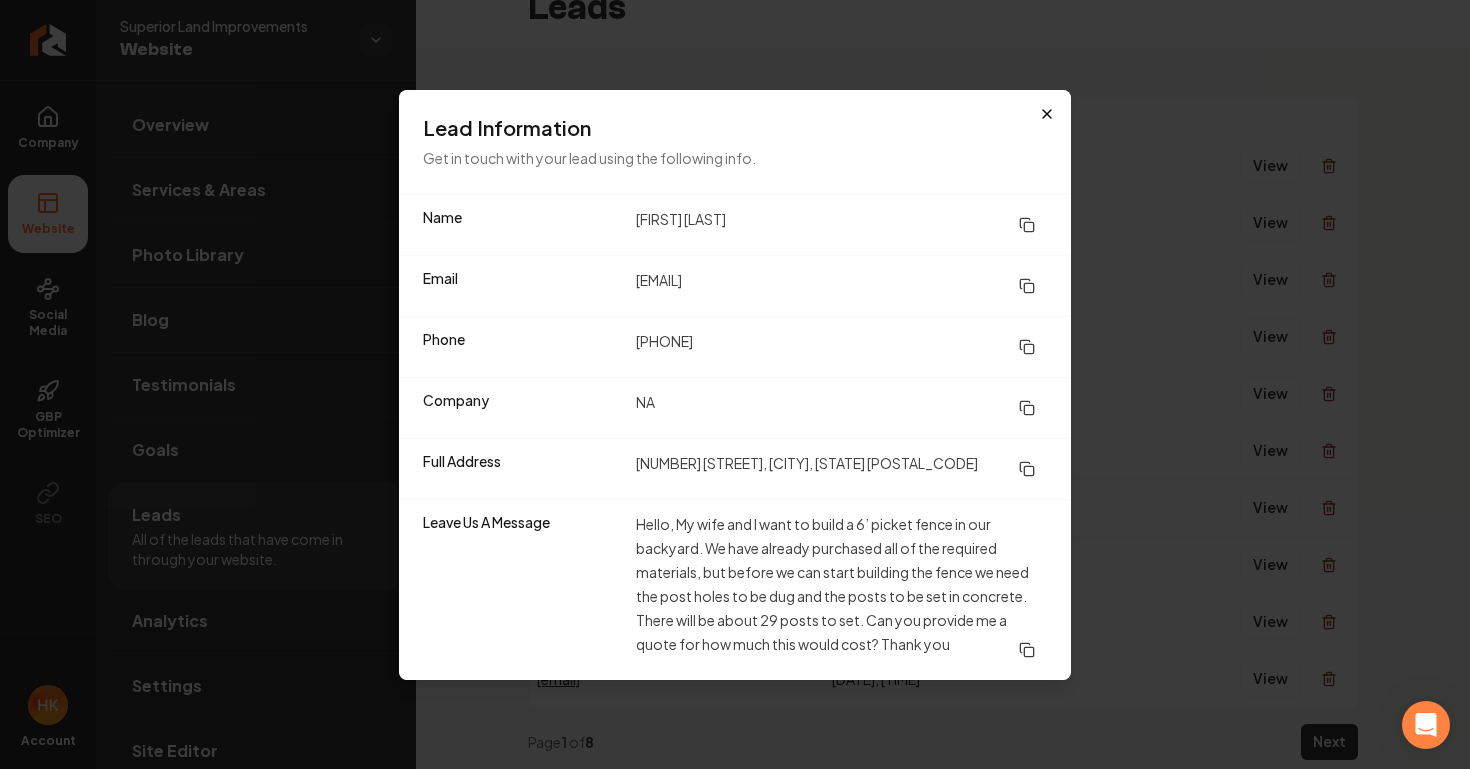click 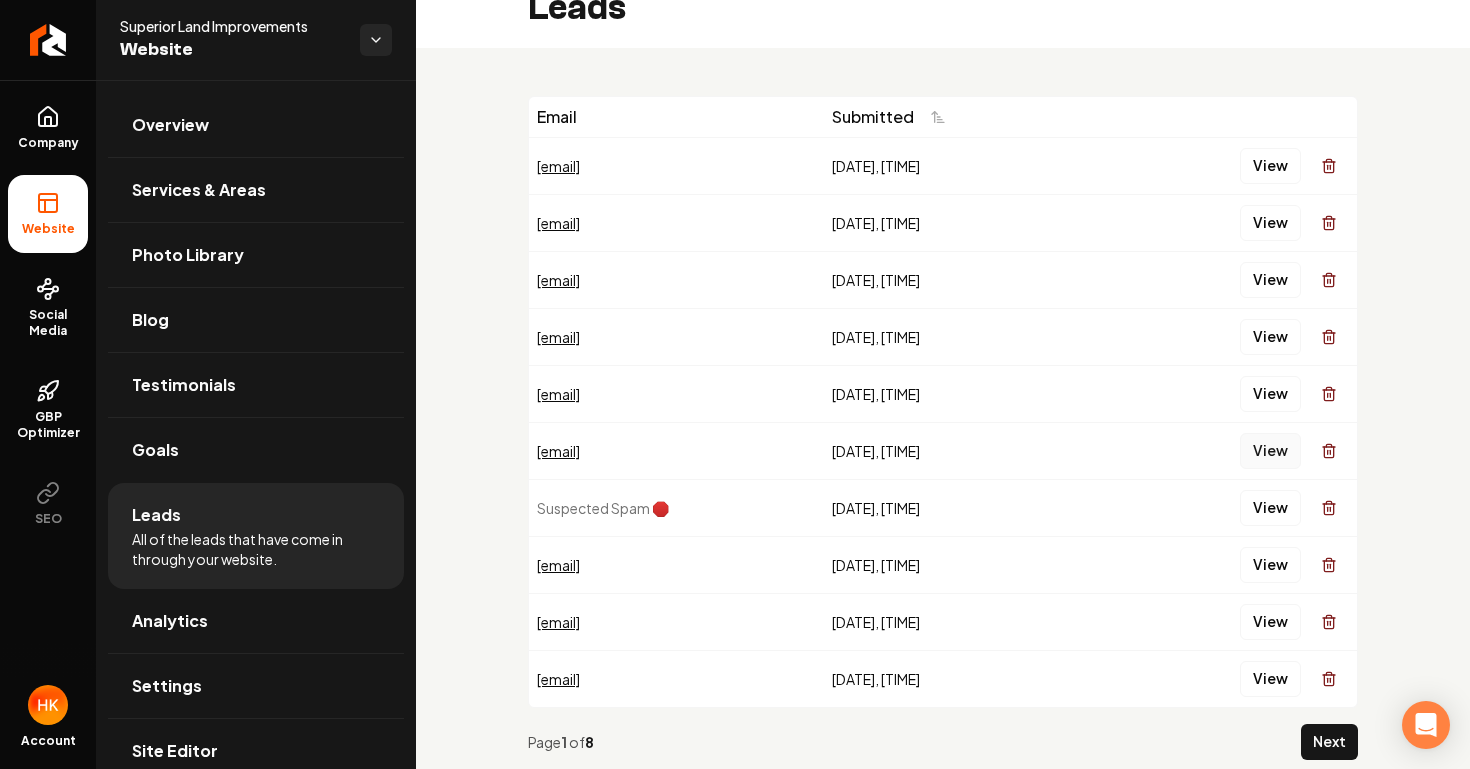 click on "View" at bounding box center (1270, 451) 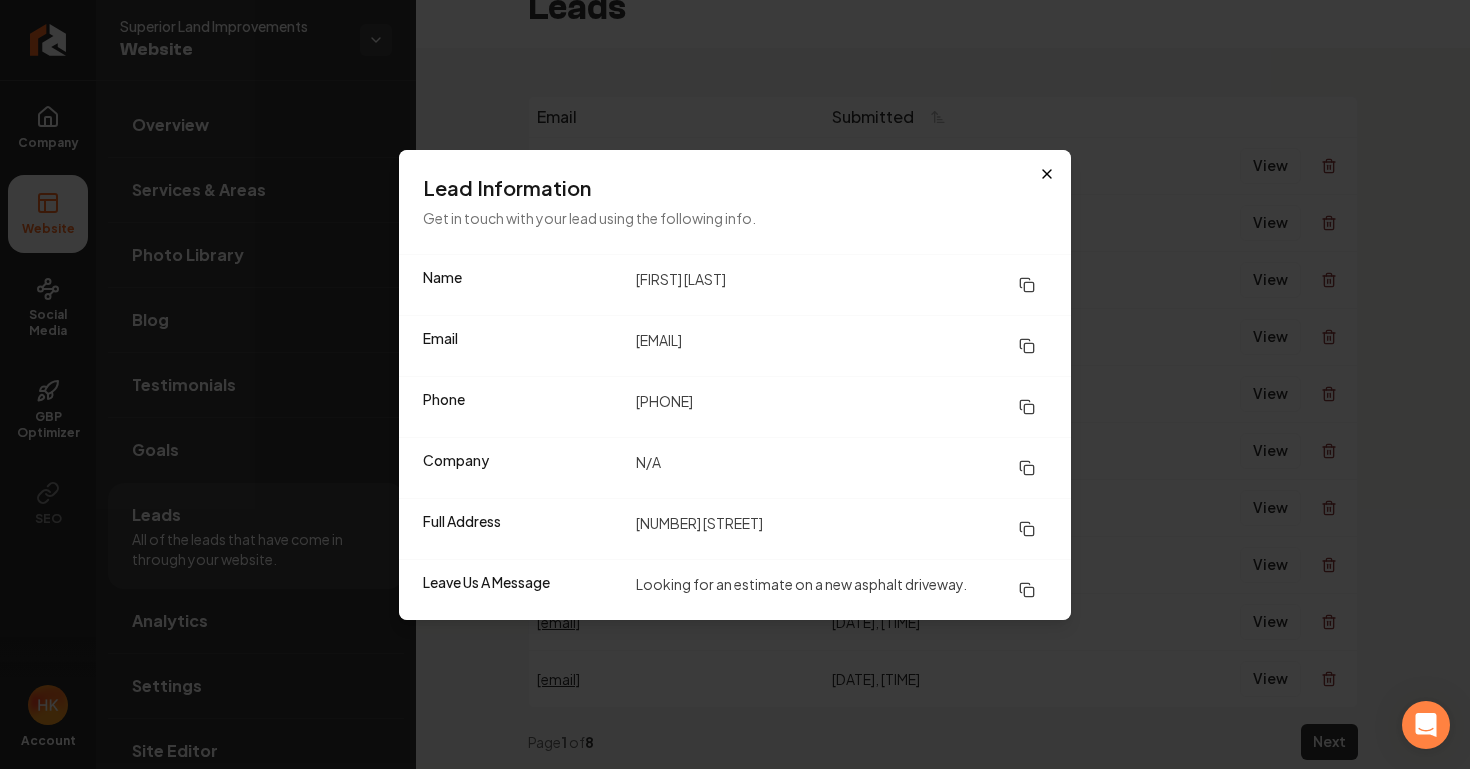 click 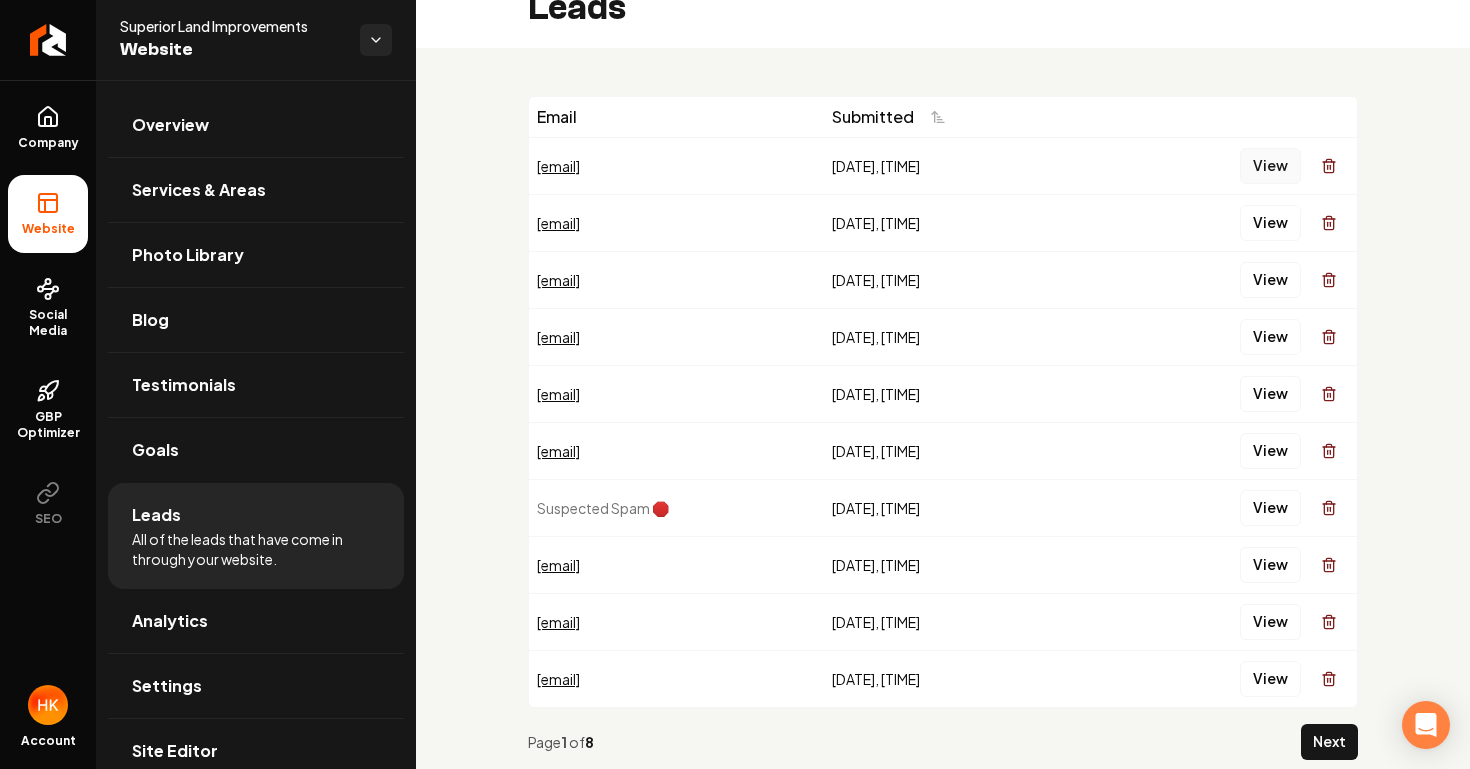 click on "View" at bounding box center [1270, 166] 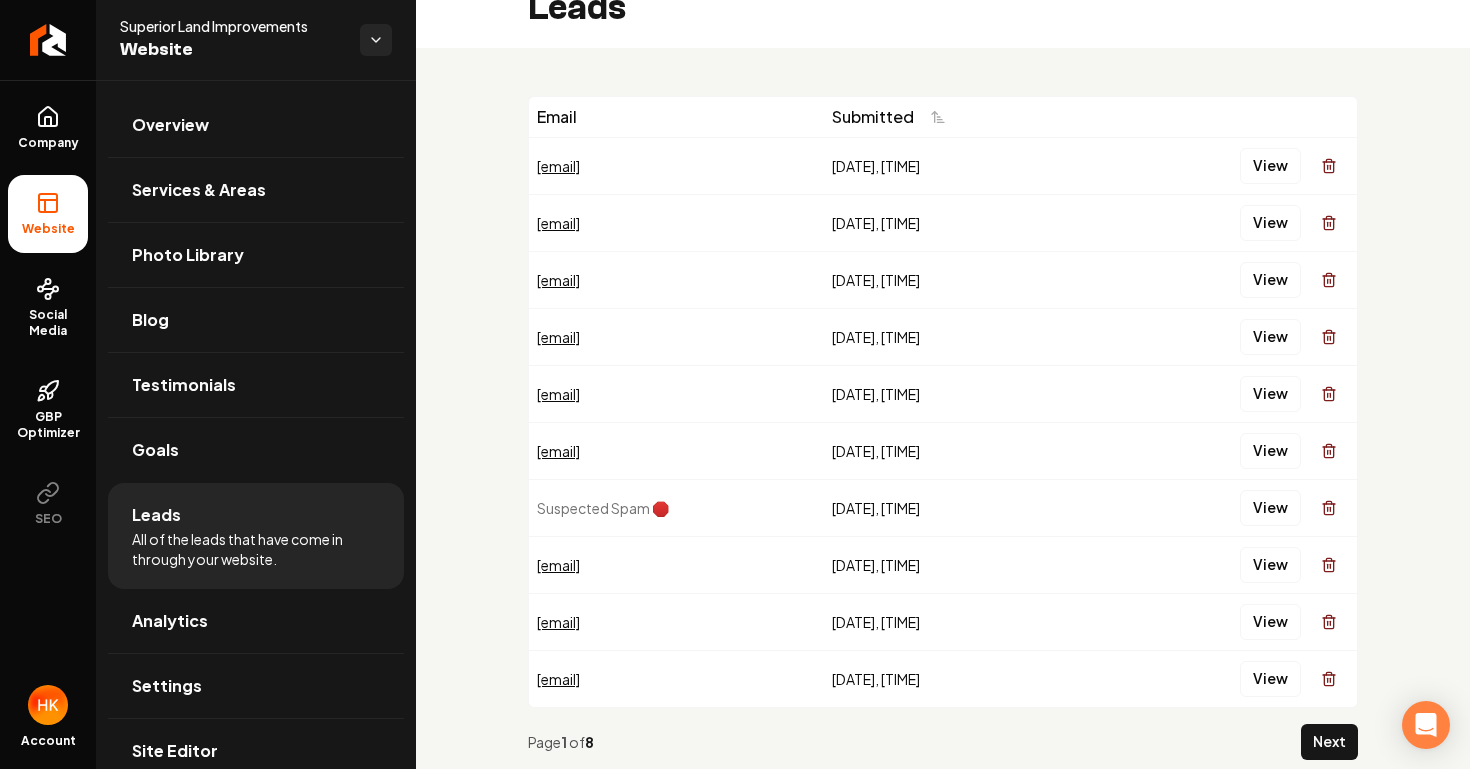 click on "View" at bounding box center (1270, 223) 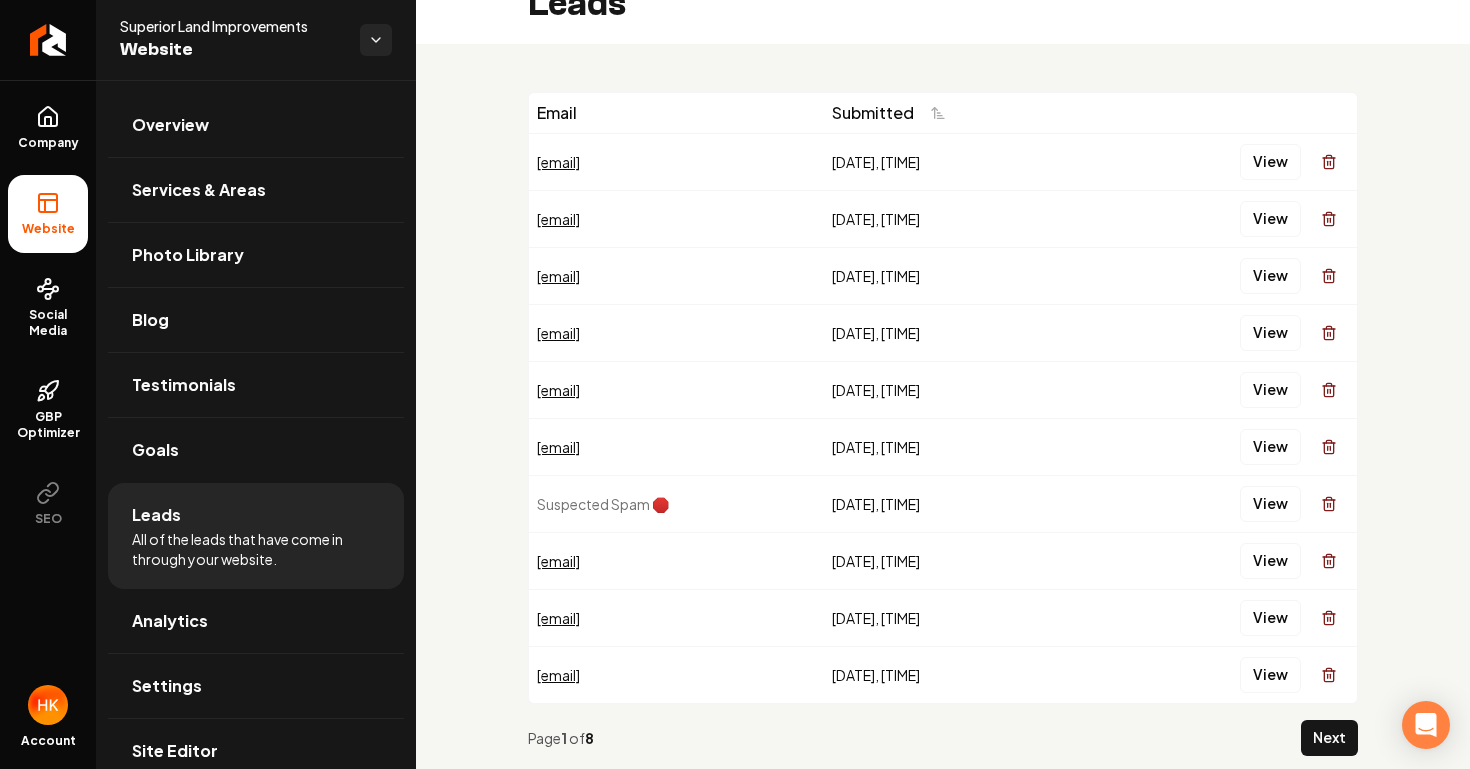 scroll, scrollTop: 61, scrollLeft: 0, axis: vertical 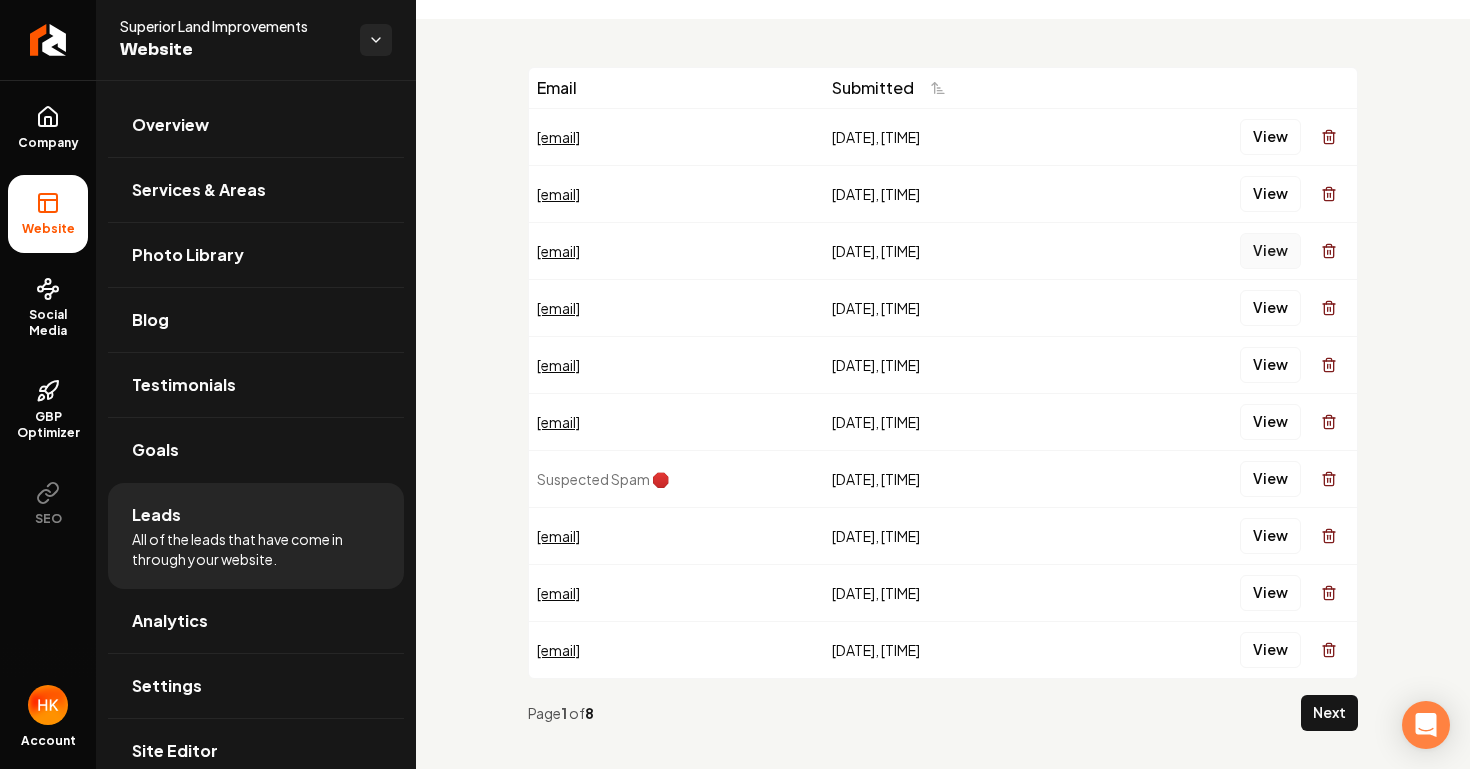 click on "View" at bounding box center [1270, 251] 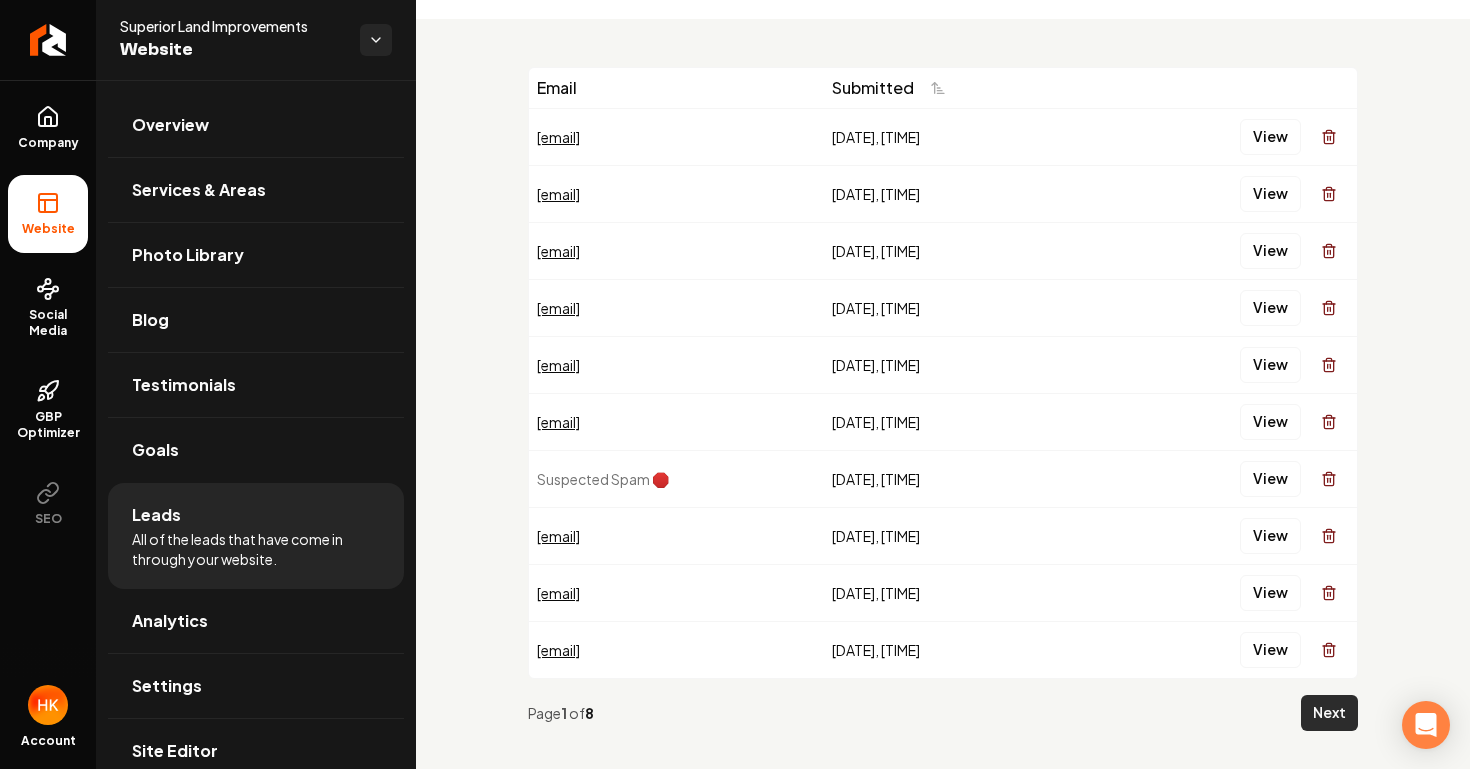 click on "Next" at bounding box center [1329, 713] 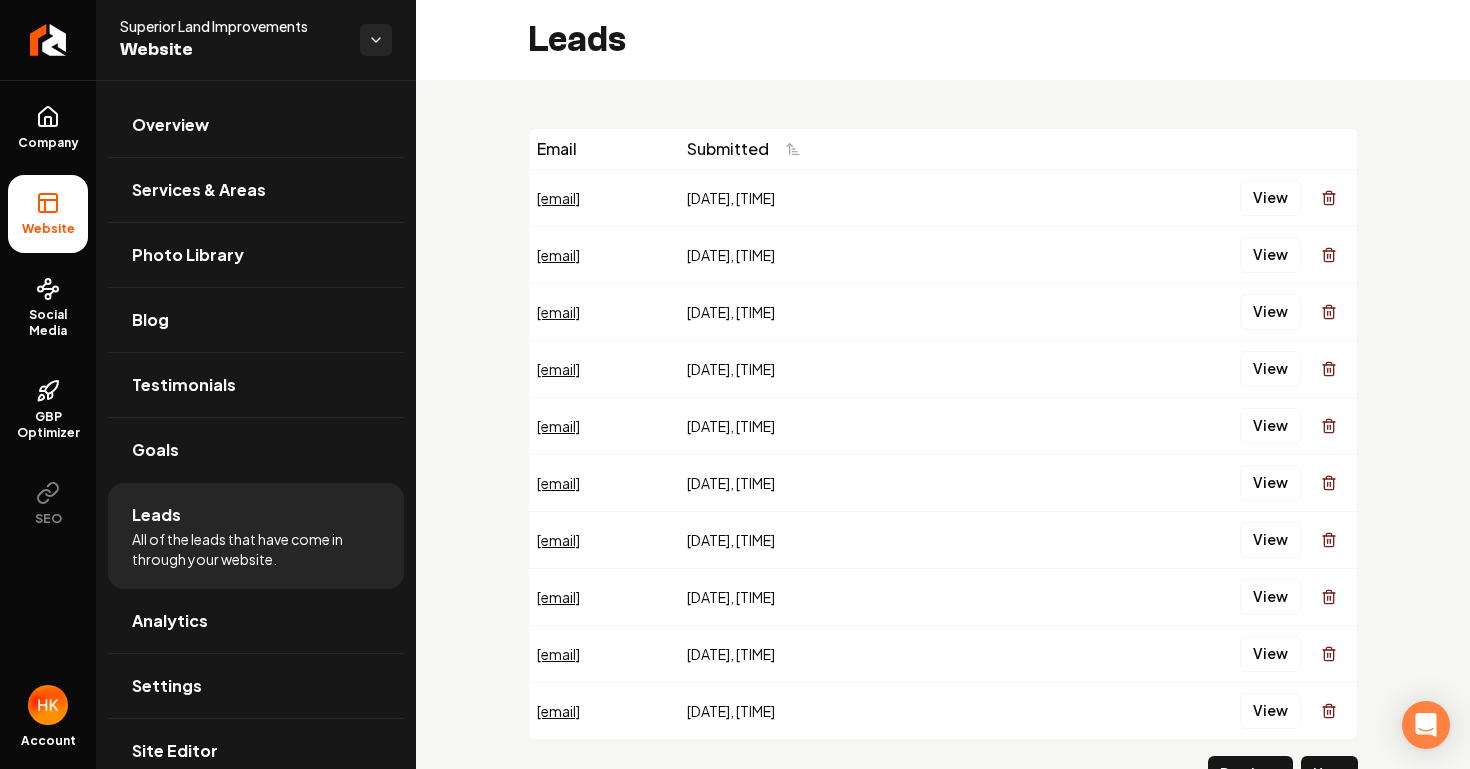 scroll, scrollTop: 35, scrollLeft: 0, axis: vertical 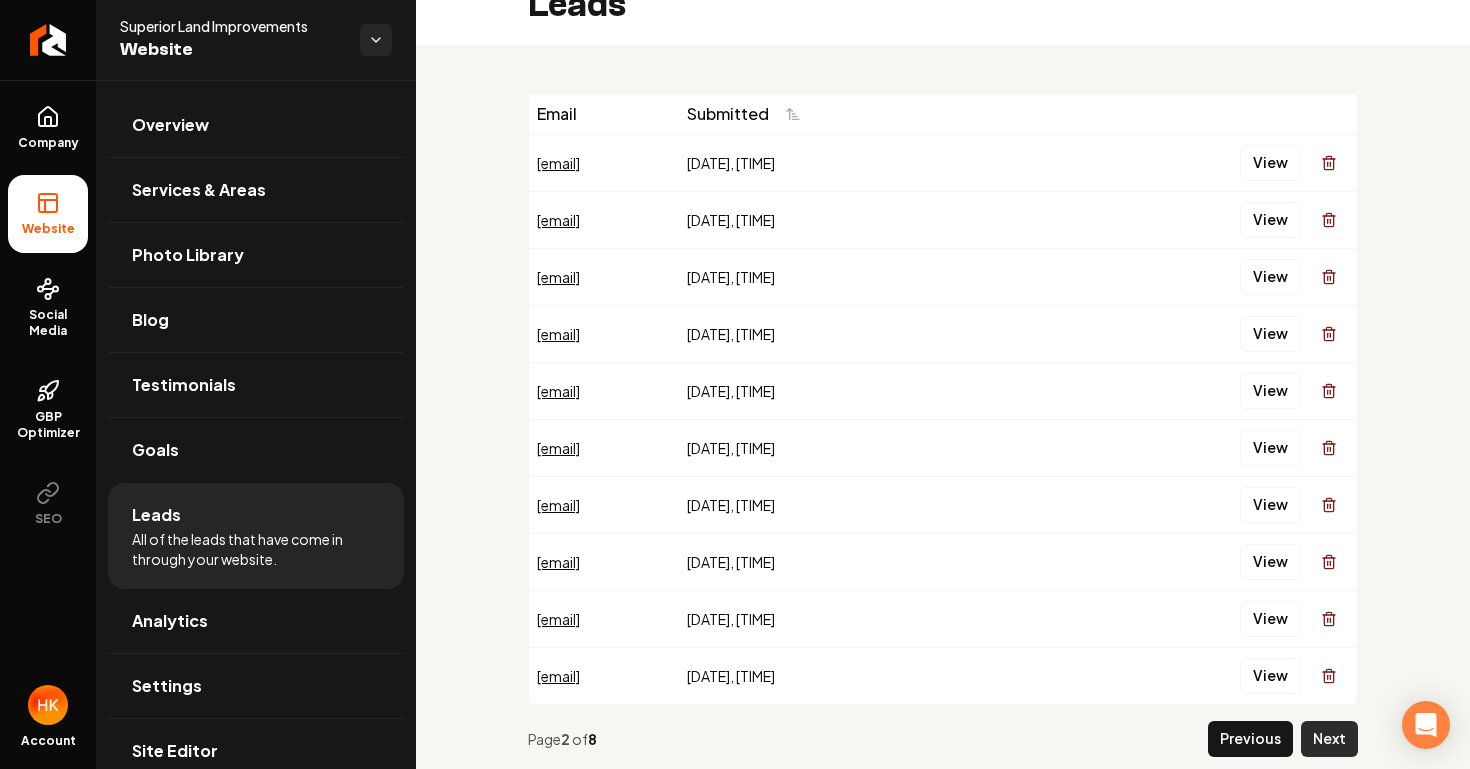 click on "Next" at bounding box center (1329, 739) 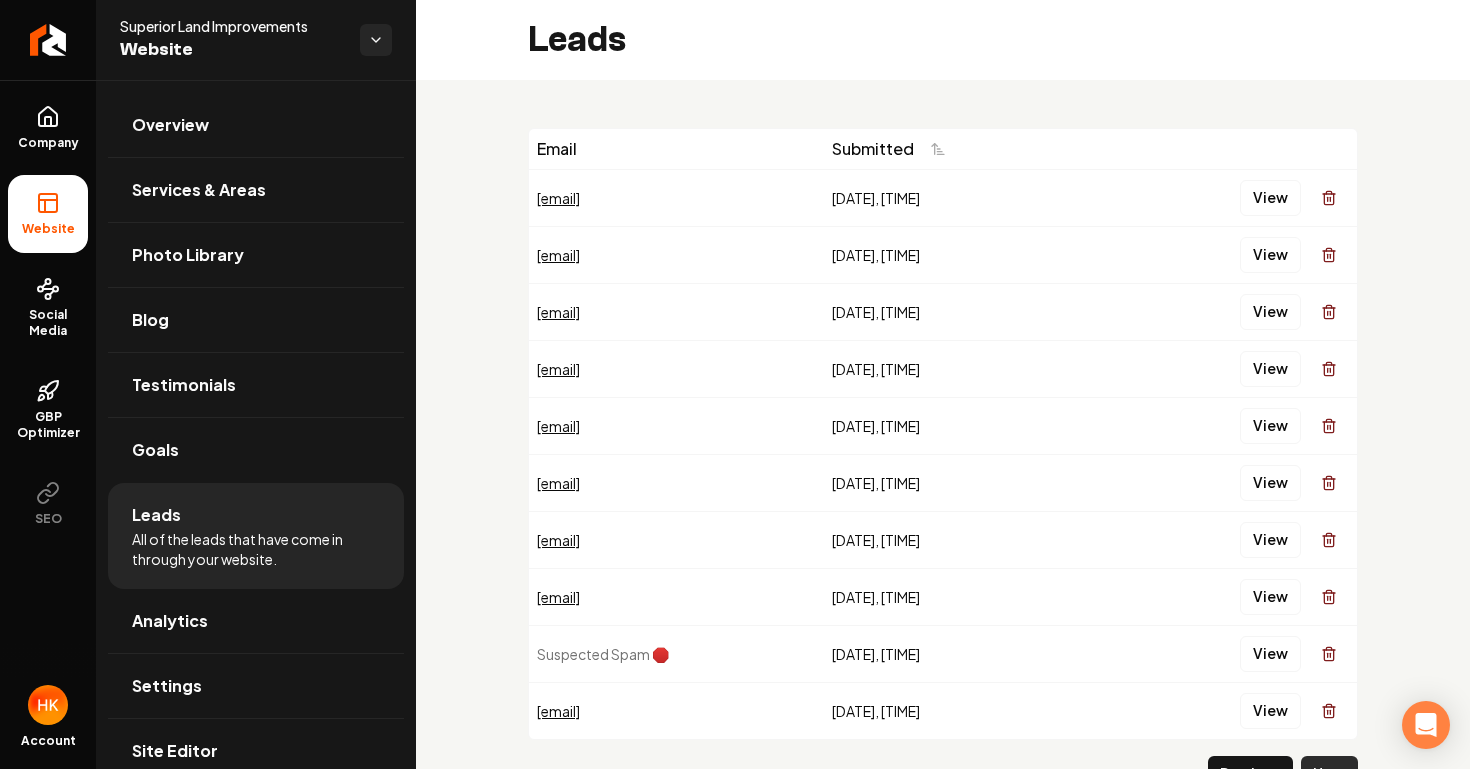 scroll, scrollTop: 87, scrollLeft: 0, axis: vertical 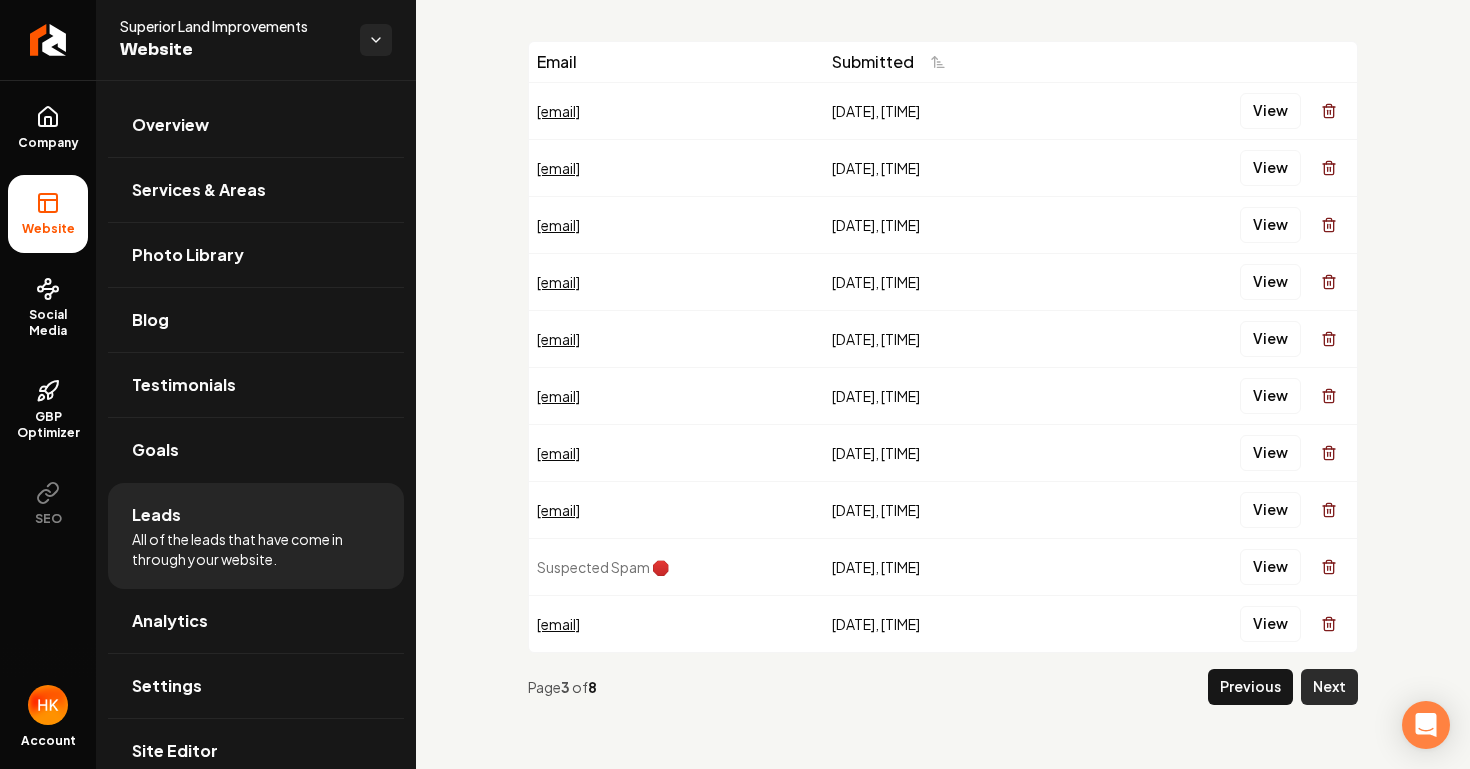 click on "Next" at bounding box center [1329, 687] 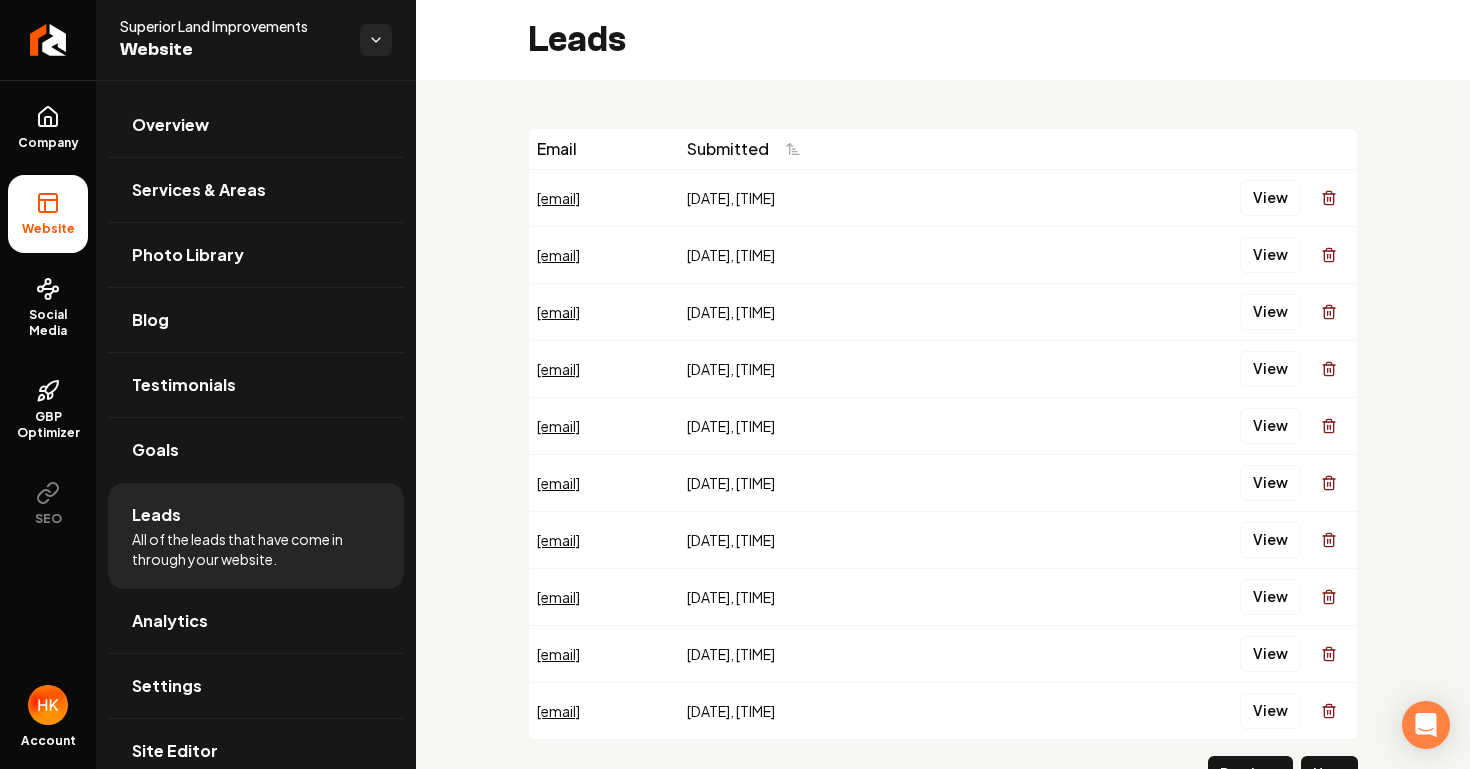scroll, scrollTop: 87, scrollLeft: 0, axis: vertical 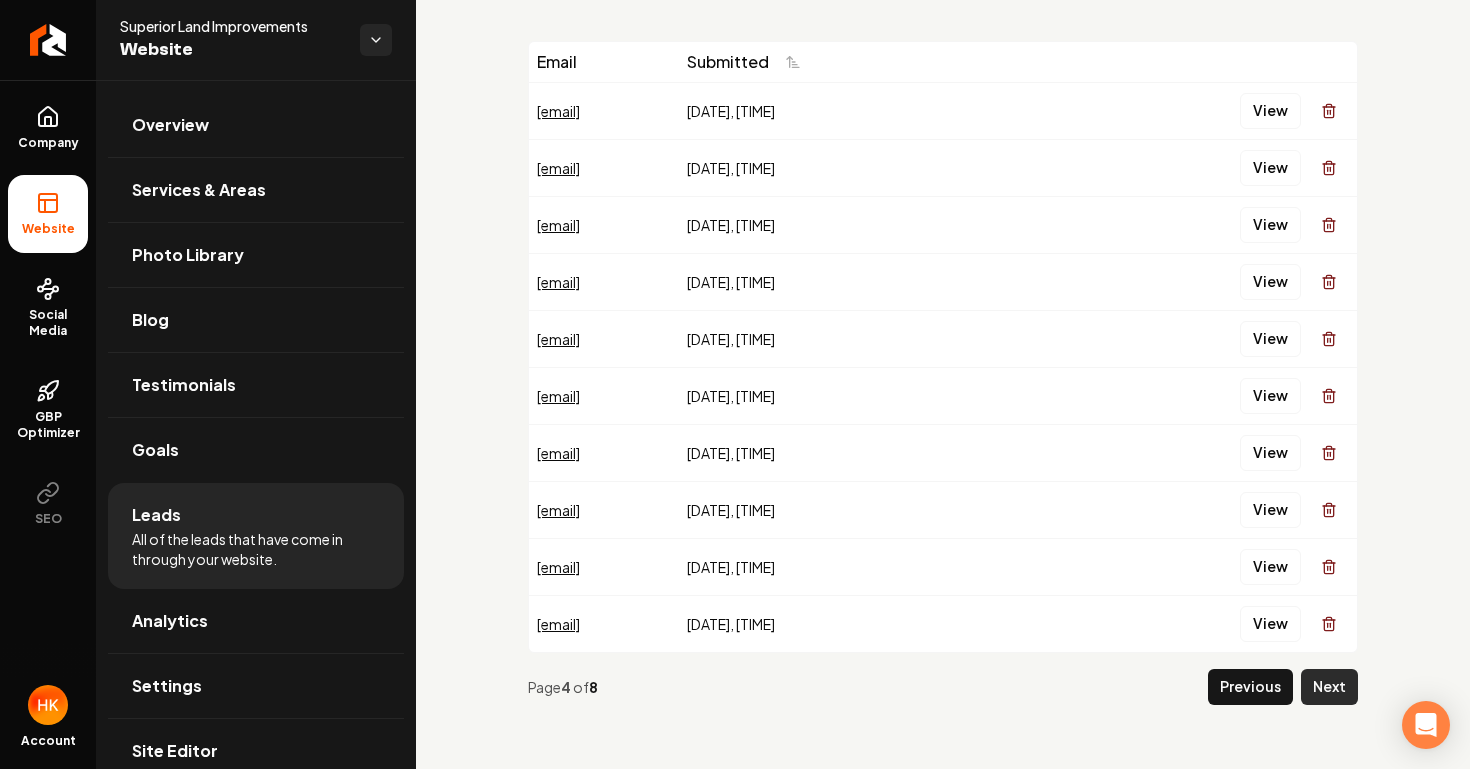 click on "Next" at bounding box center [1329, 687] 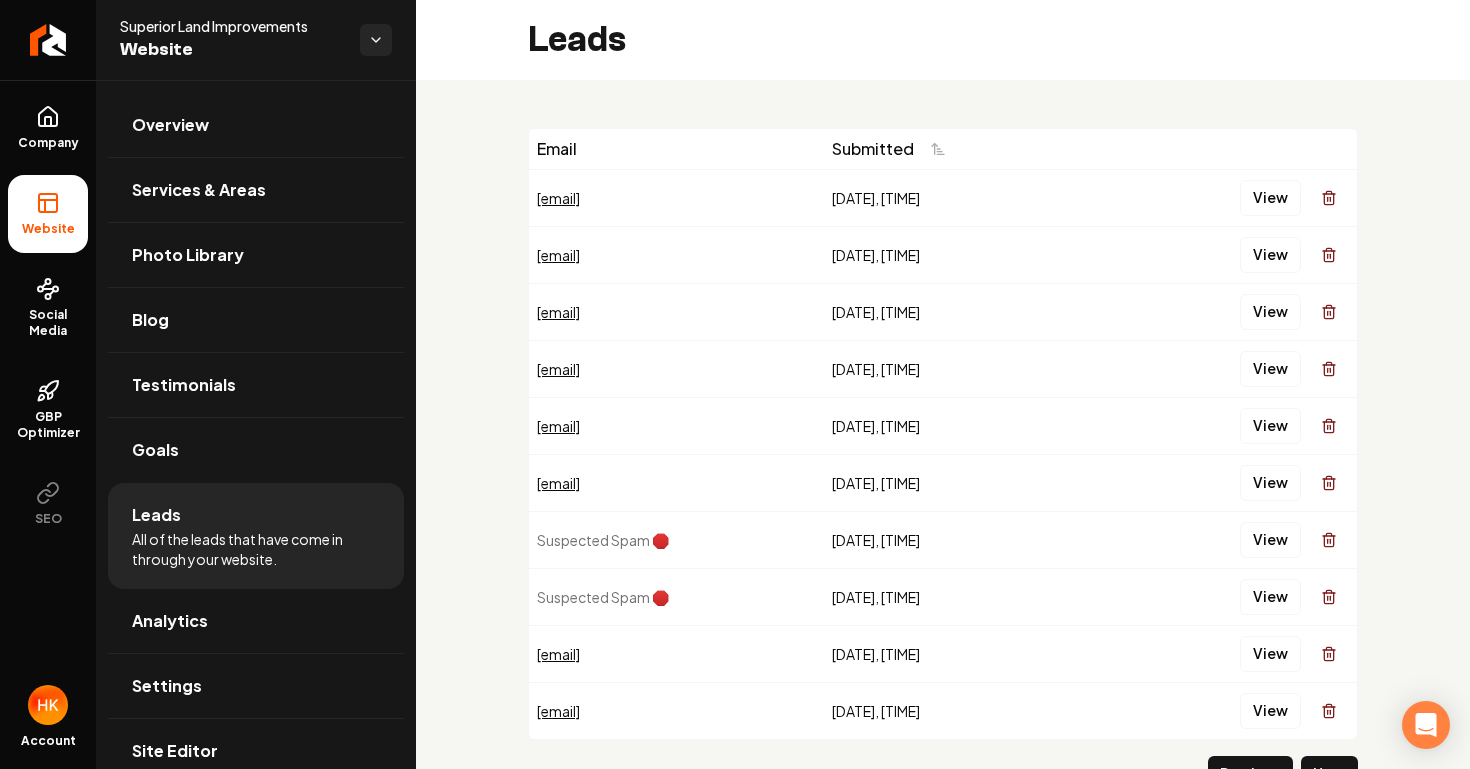 scroll, scrollTop: 87, scrollLeft: 0, axis: vertical 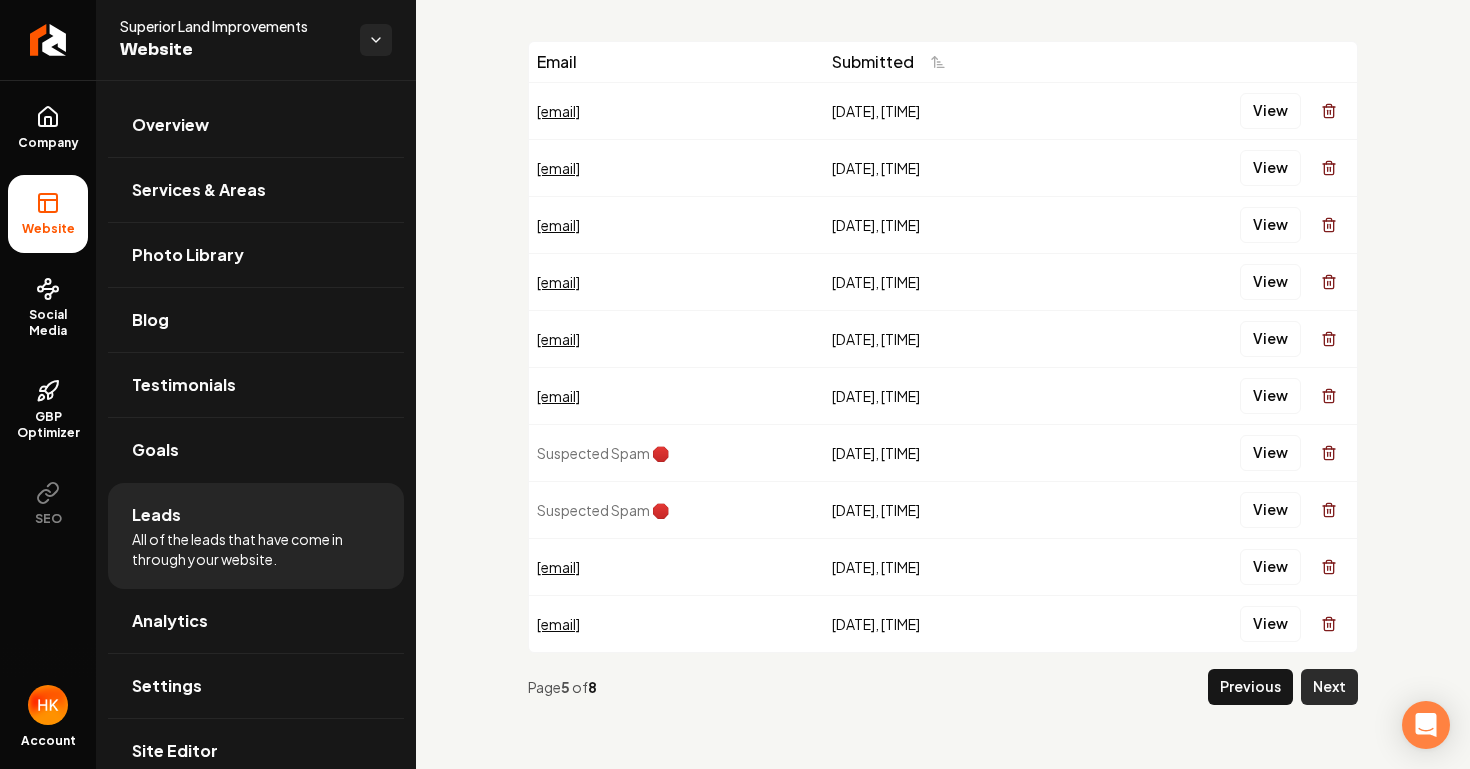 click on "Next" at bounding box center [1329, 687] 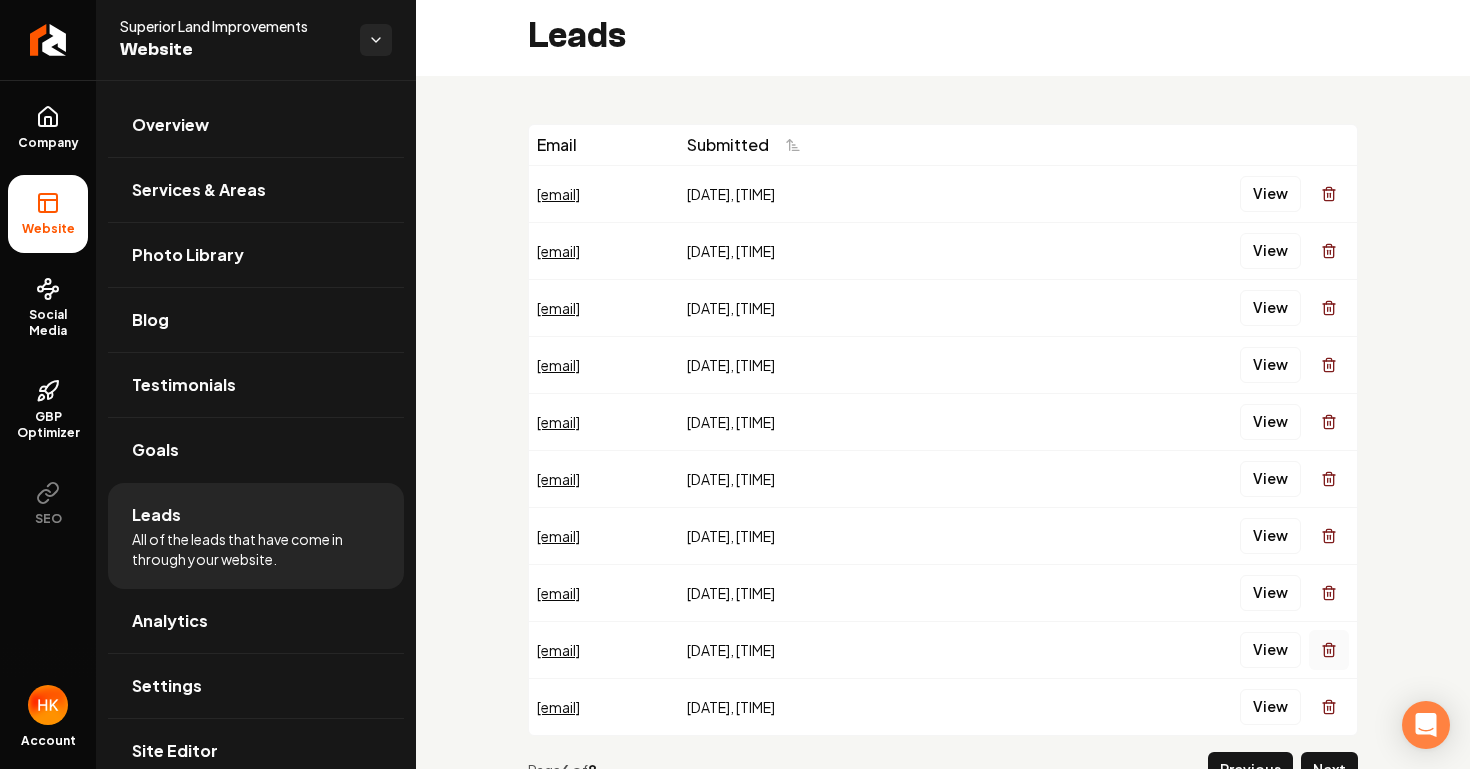 scroll, scrollTop: 87, scrollLeft: 0, axis: vertical 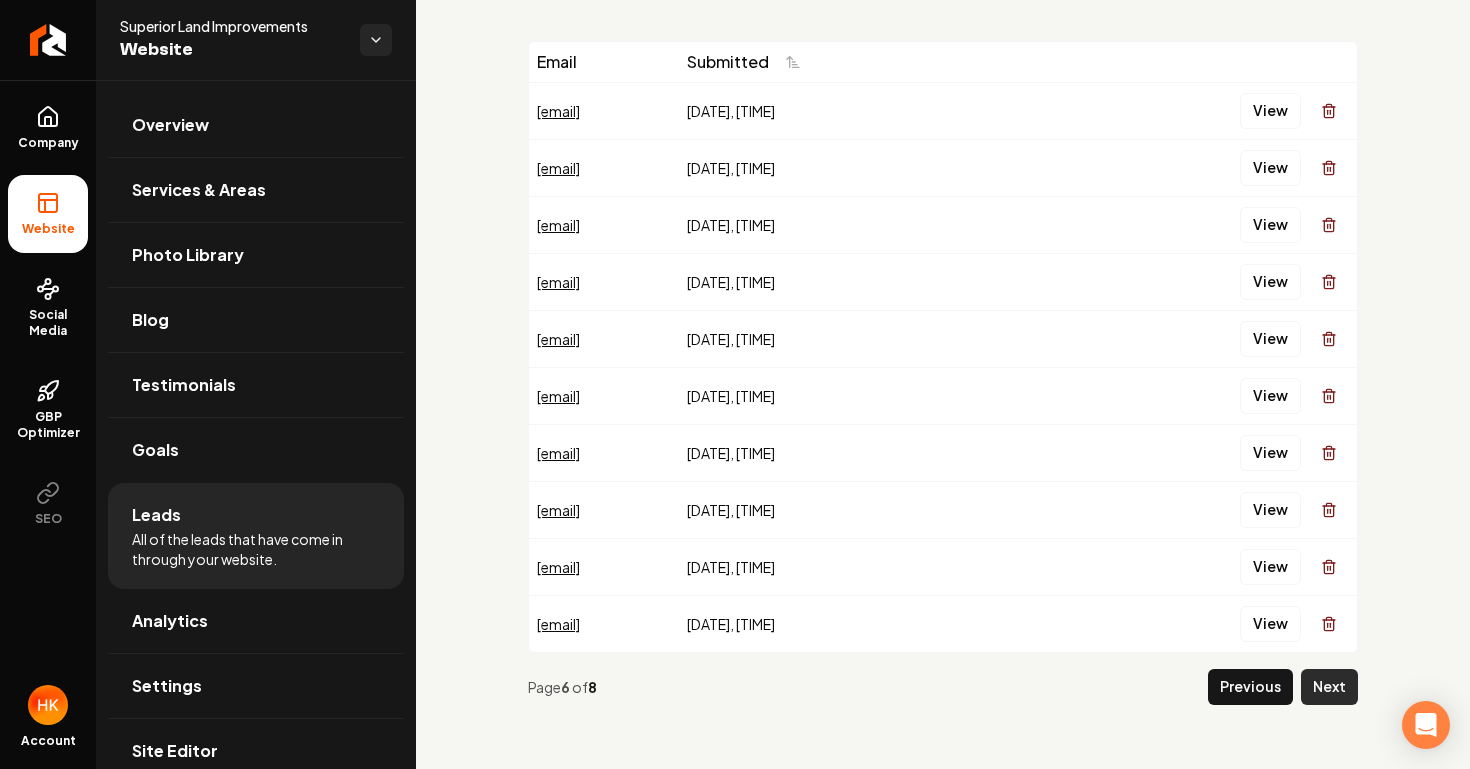 click on "Next" at bounding box center (1329, 687) 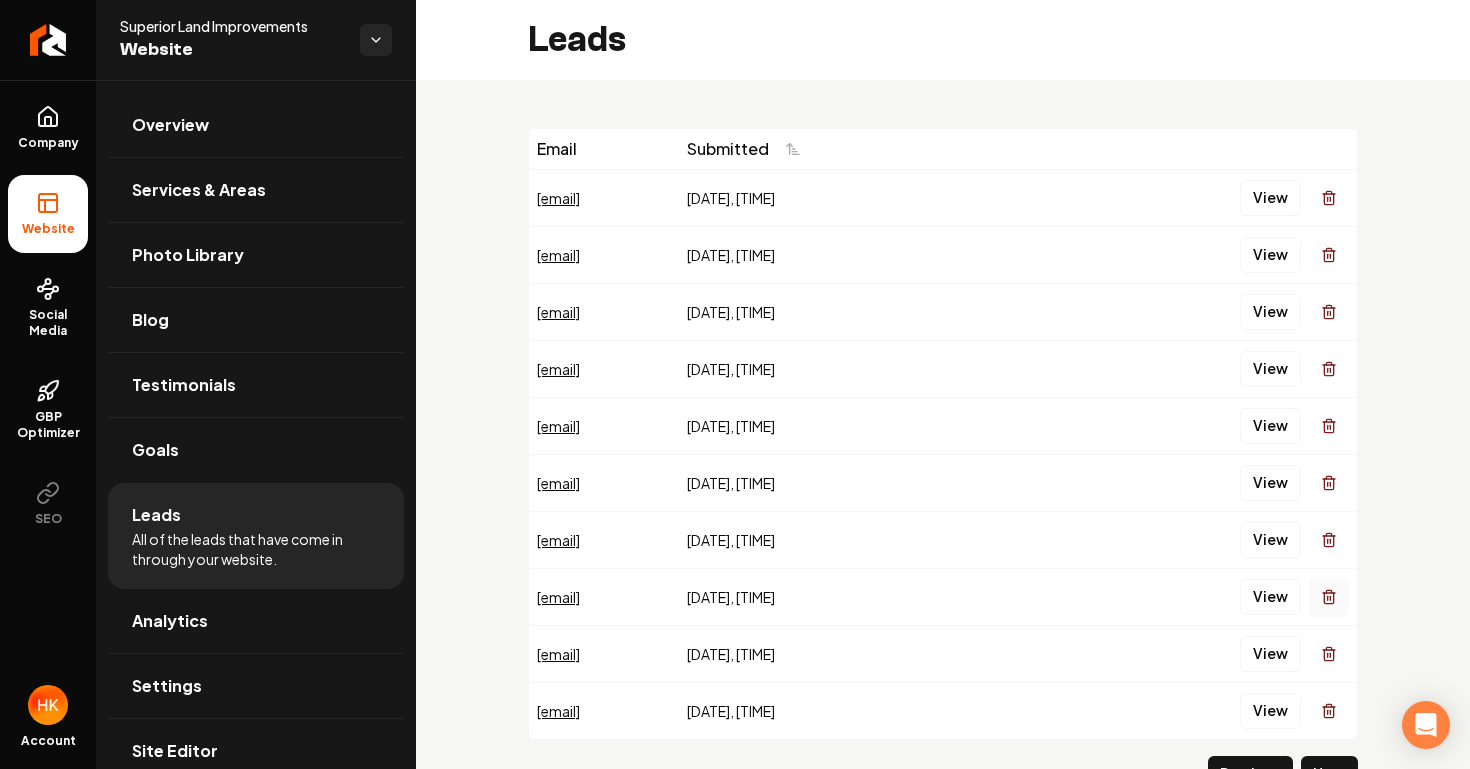 scroll, scrollTop: 87, scrollLeft: 0, axis: vertical 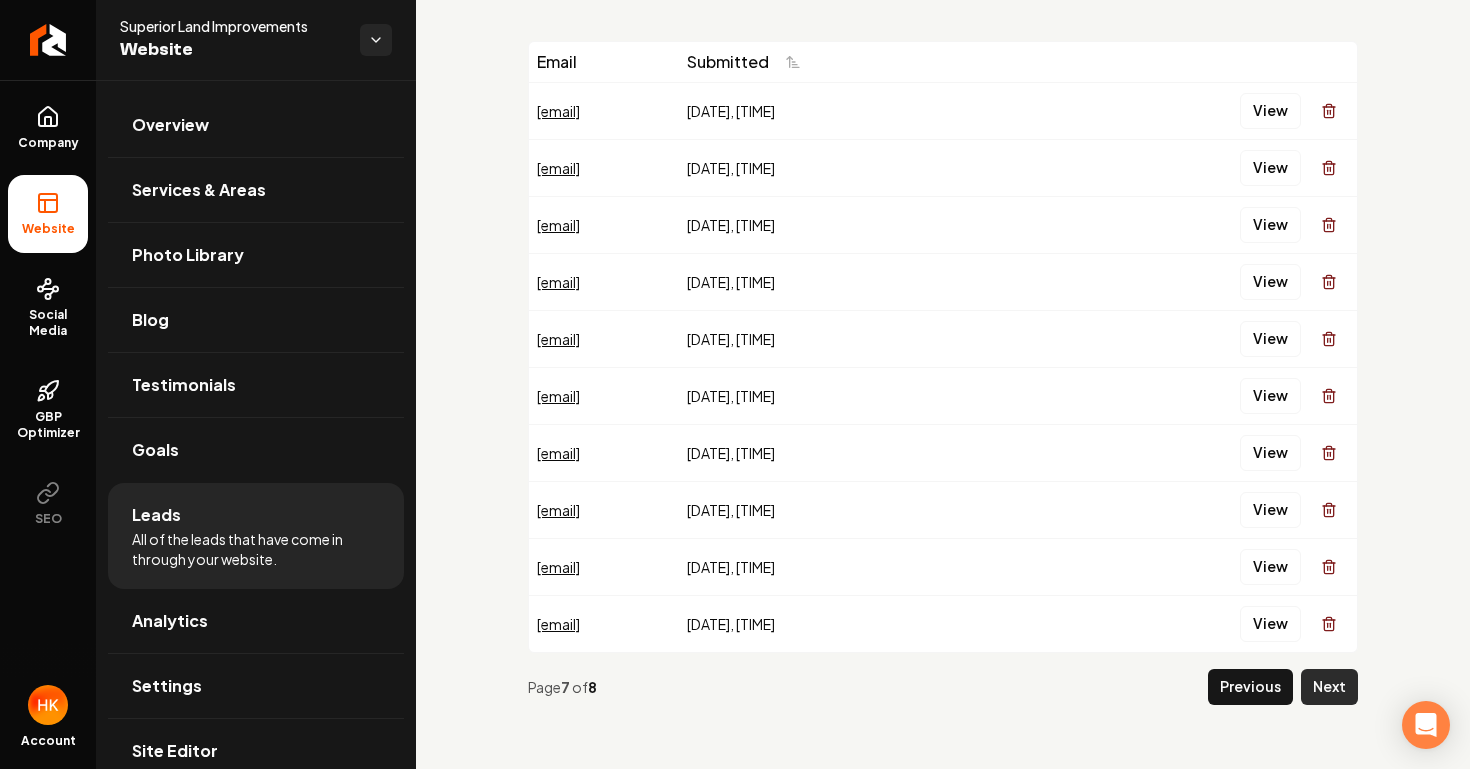 click on "Next" at bounding box center (1329, 687) 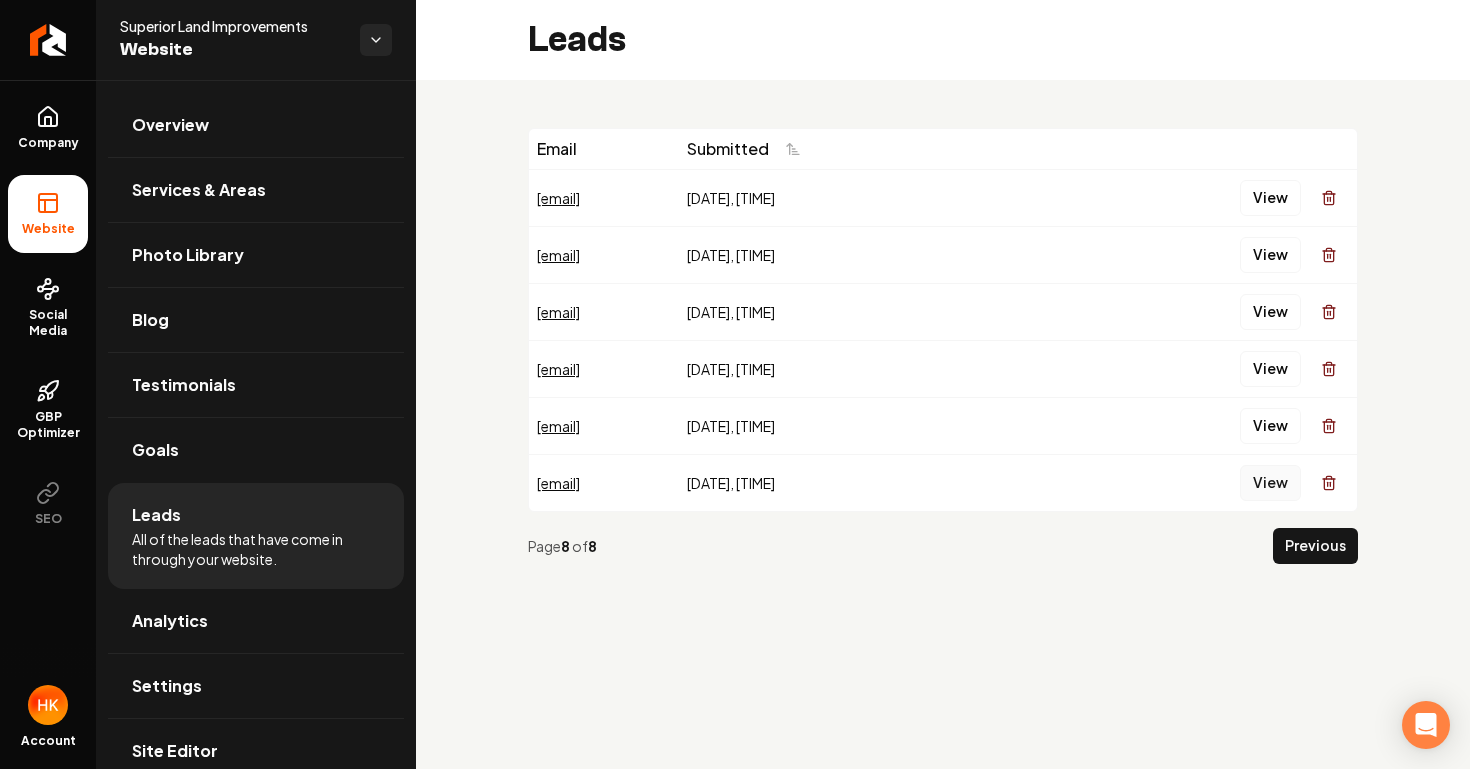 click on "View" at bounding box center (1270, 483) 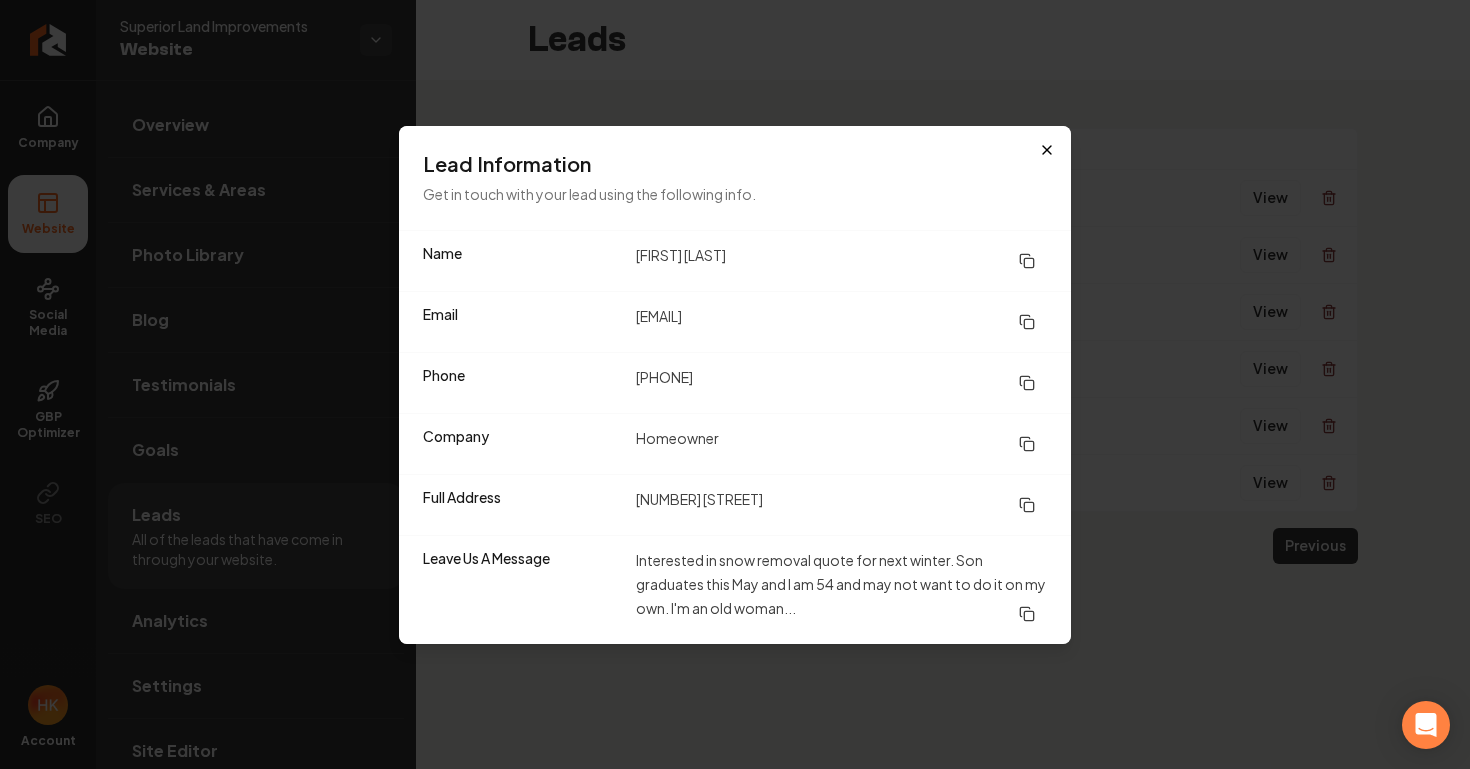 click 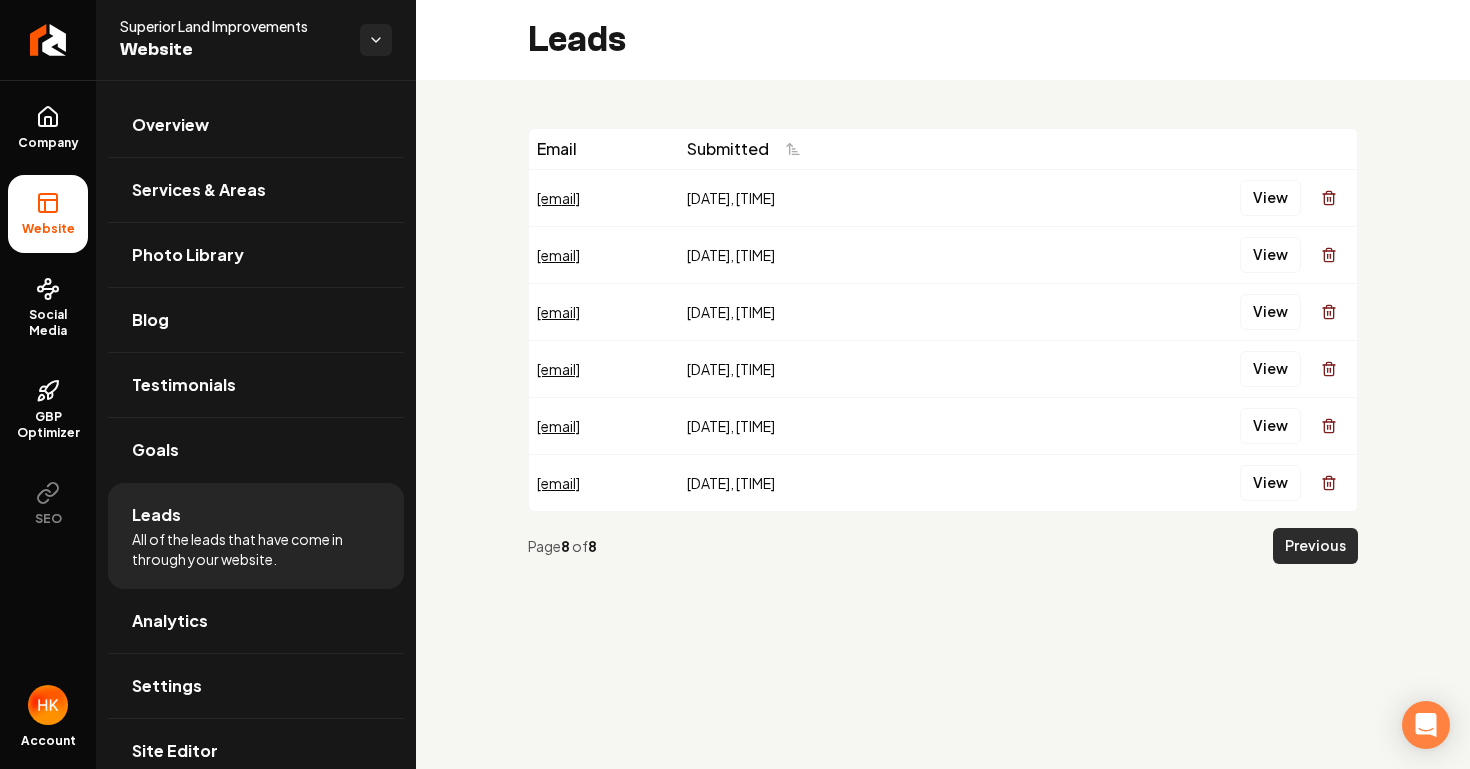 click on "Previous" at bounding box center (1315, 546) 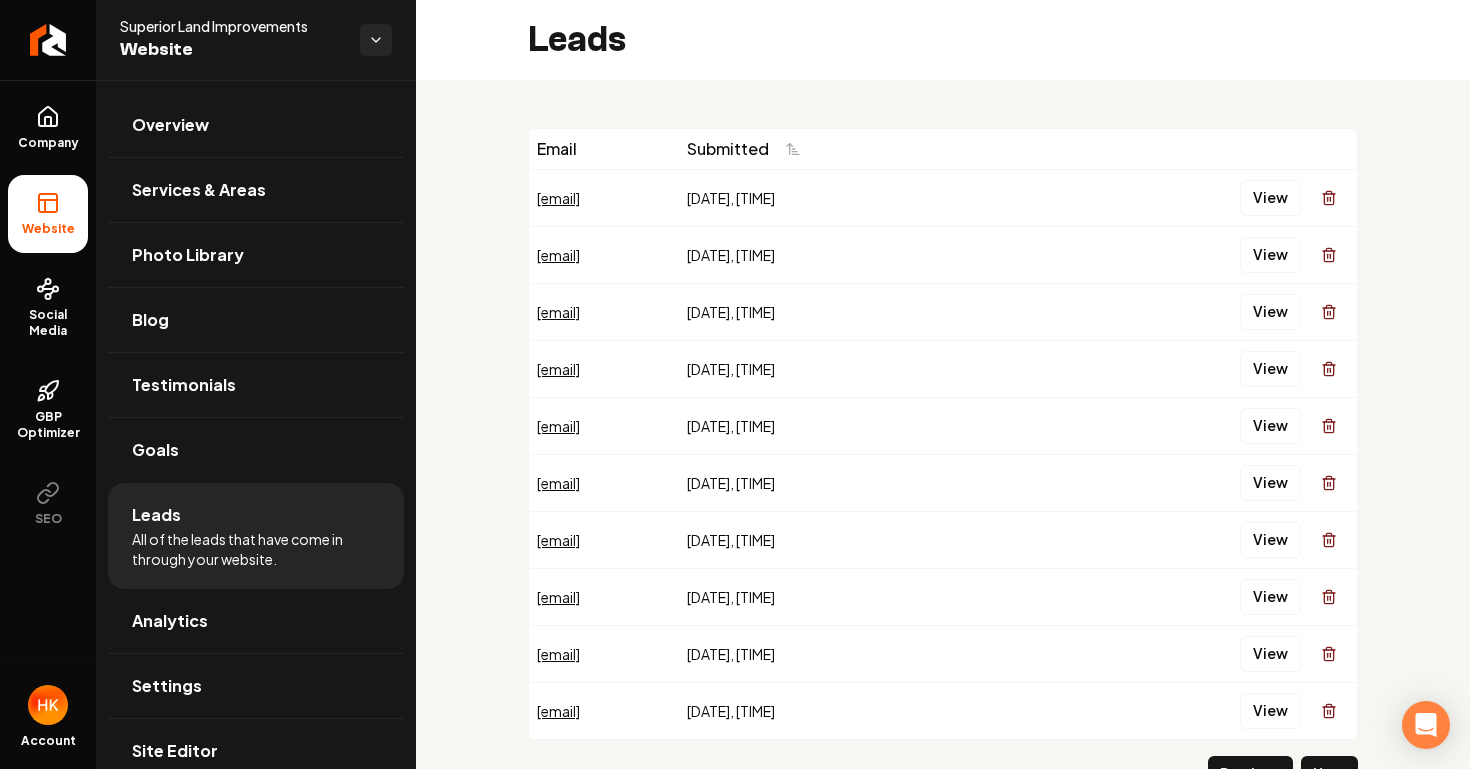scroll, scrollTop: 87, scrollLeft: 0, axis: vertical 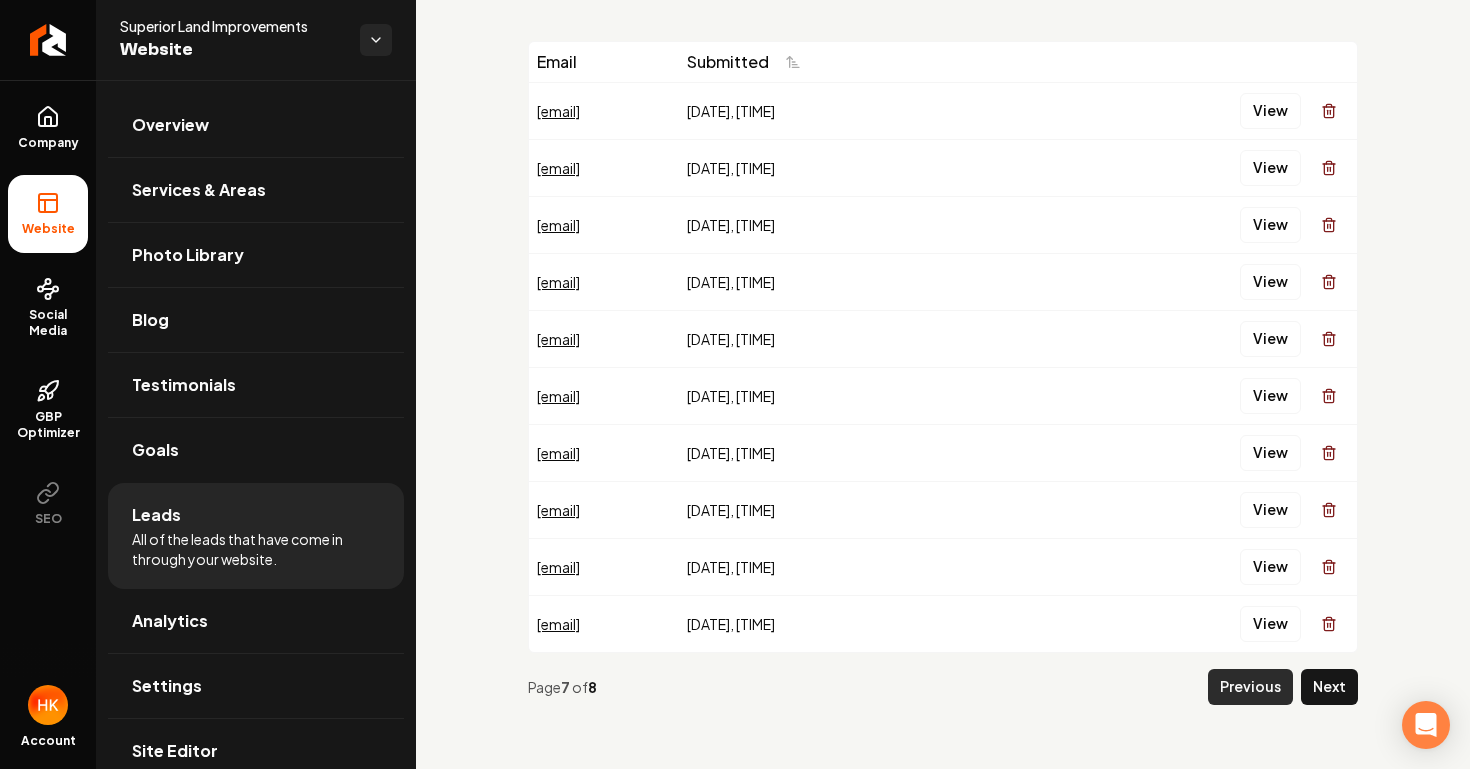 click on "Previous" at bounding box center [1250, 687] 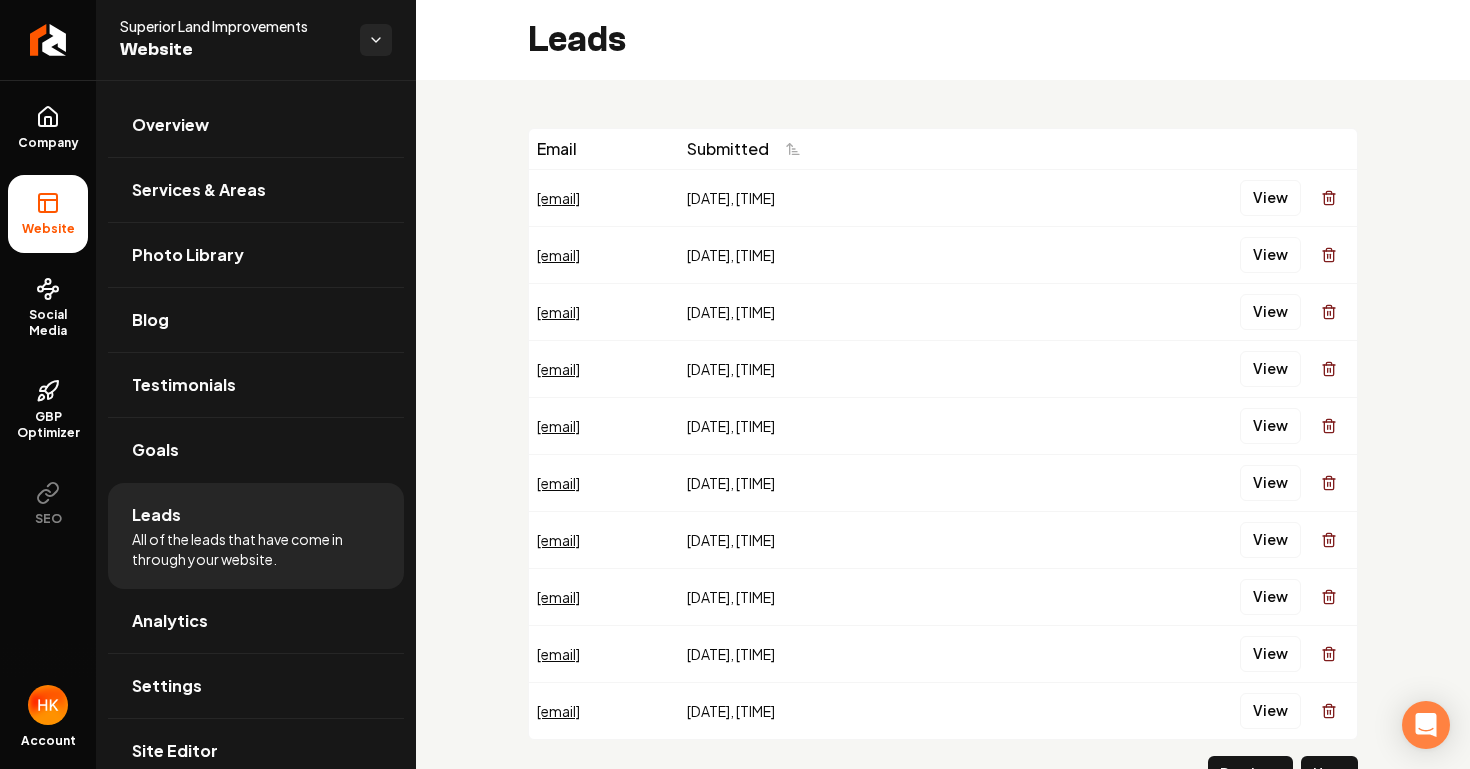 scroll, scrollTop: 87, scrollLeft: 0, axis: vertical 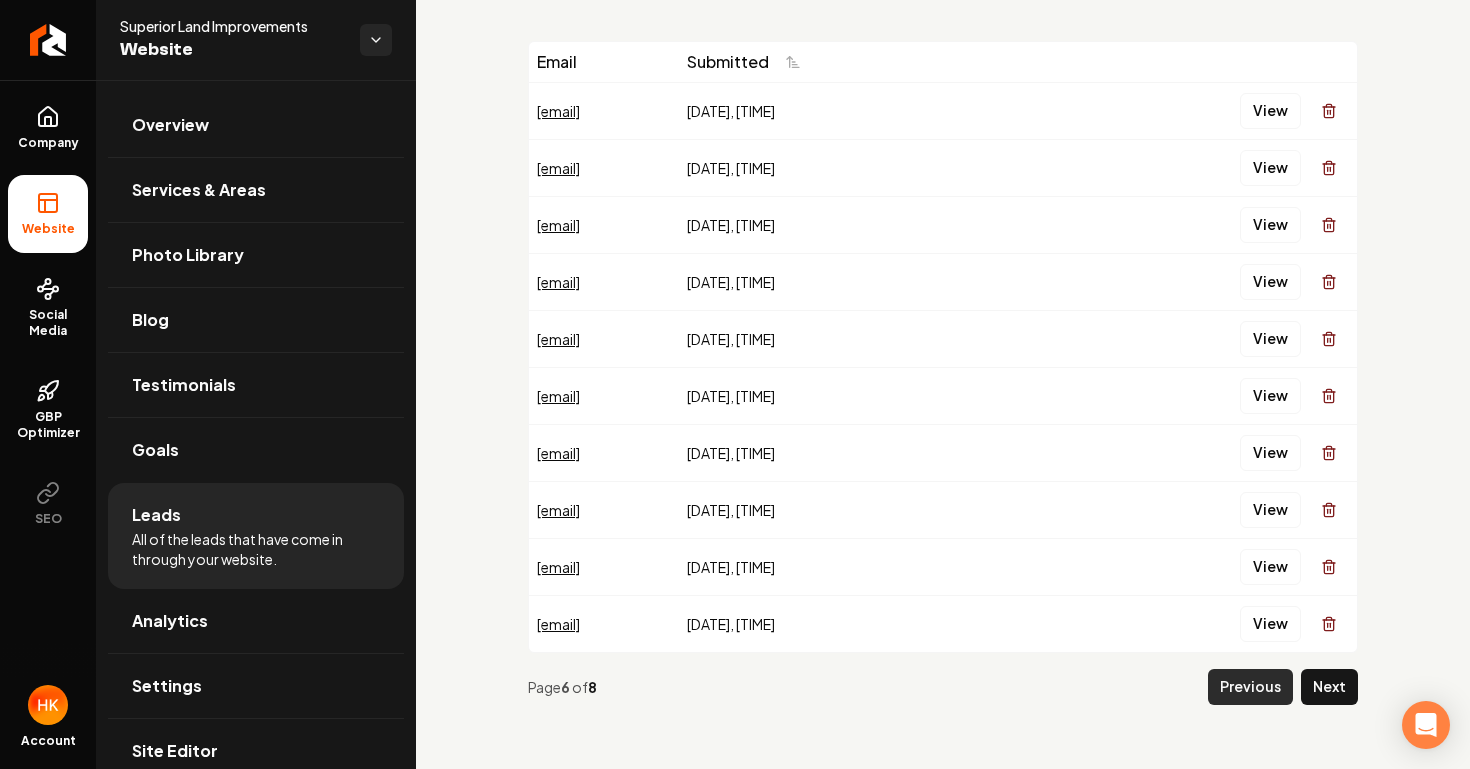 click on "Previous" at bounding box center (1250, 687) 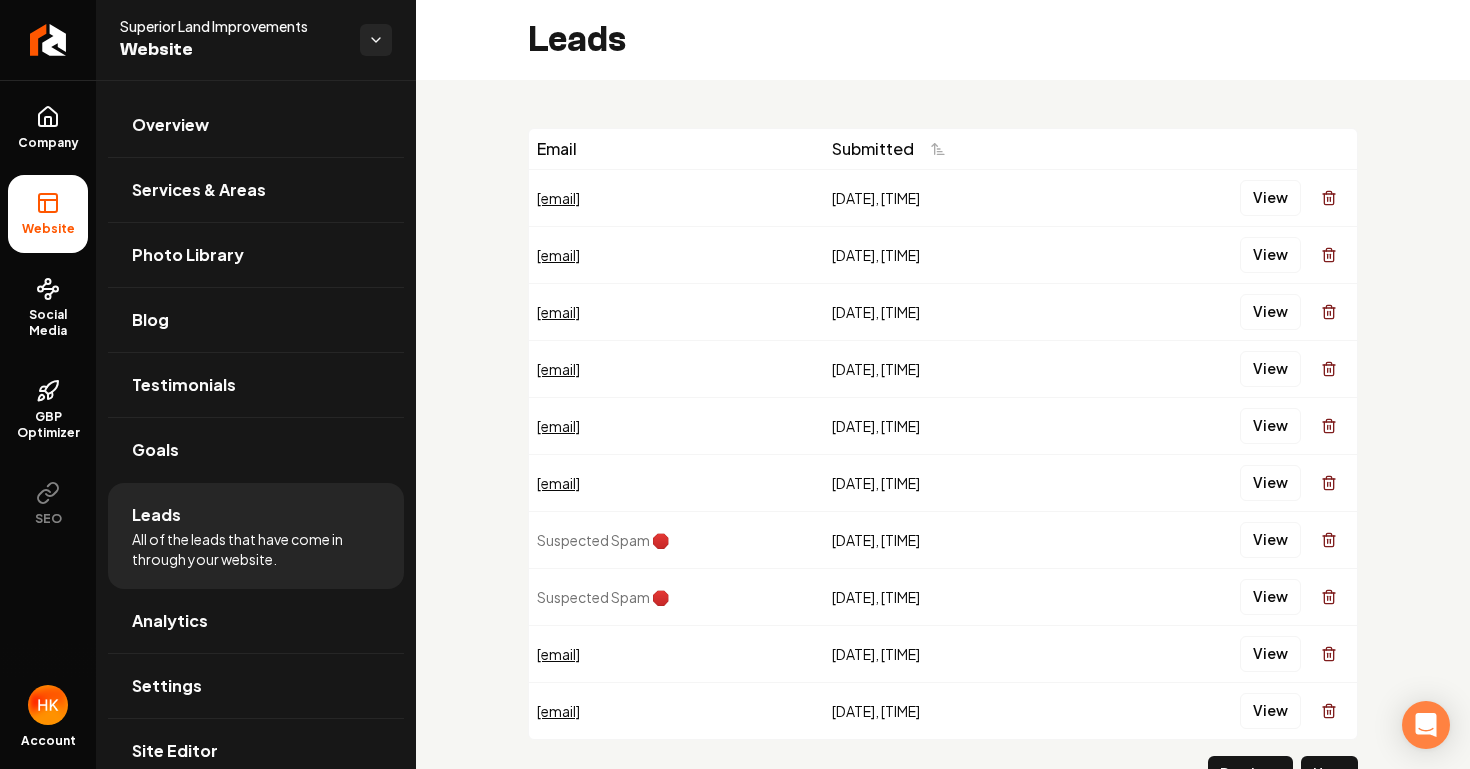 scroll, scrollTop: 87, scrollLeft: 0, axis: vertical 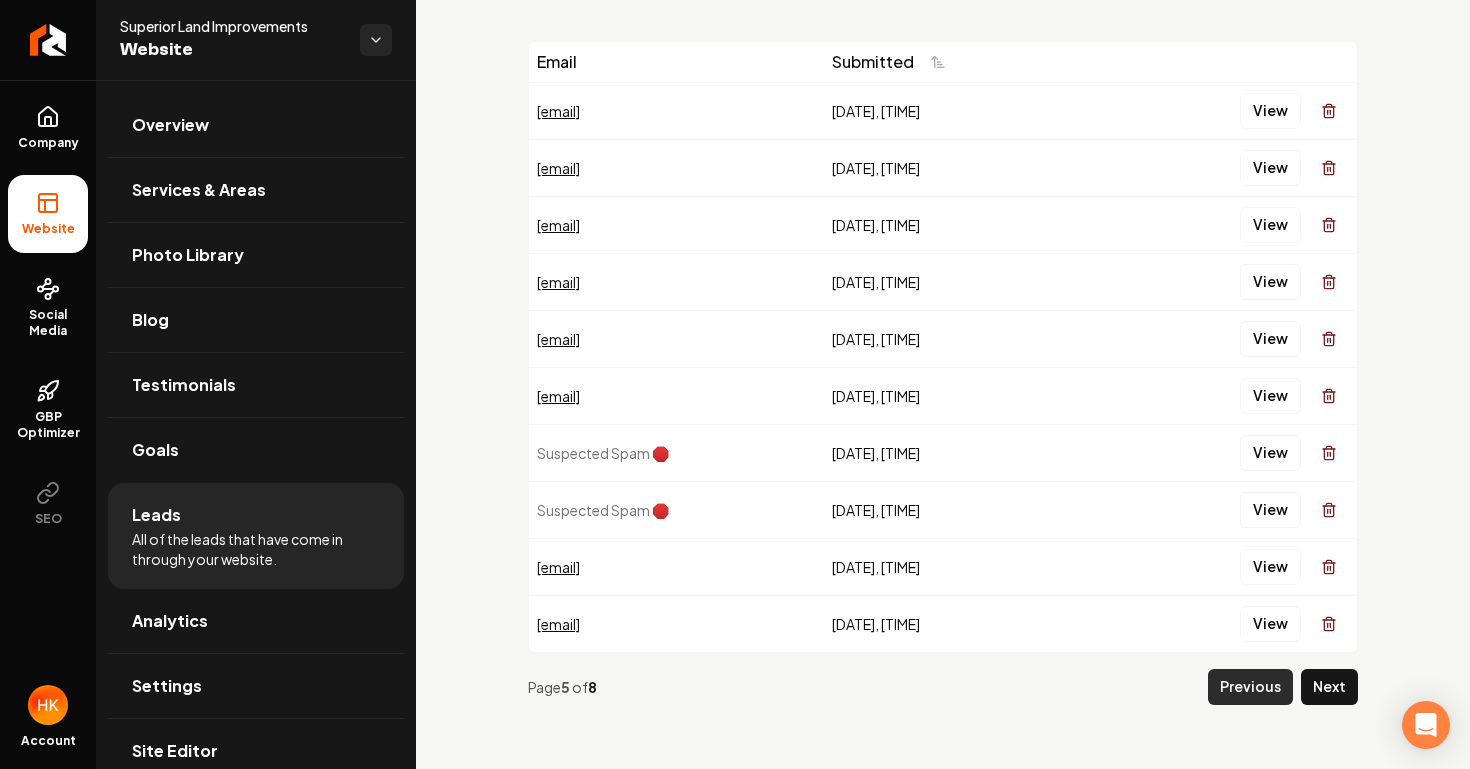 click on "Previous" at bounding box center (1250, 687) 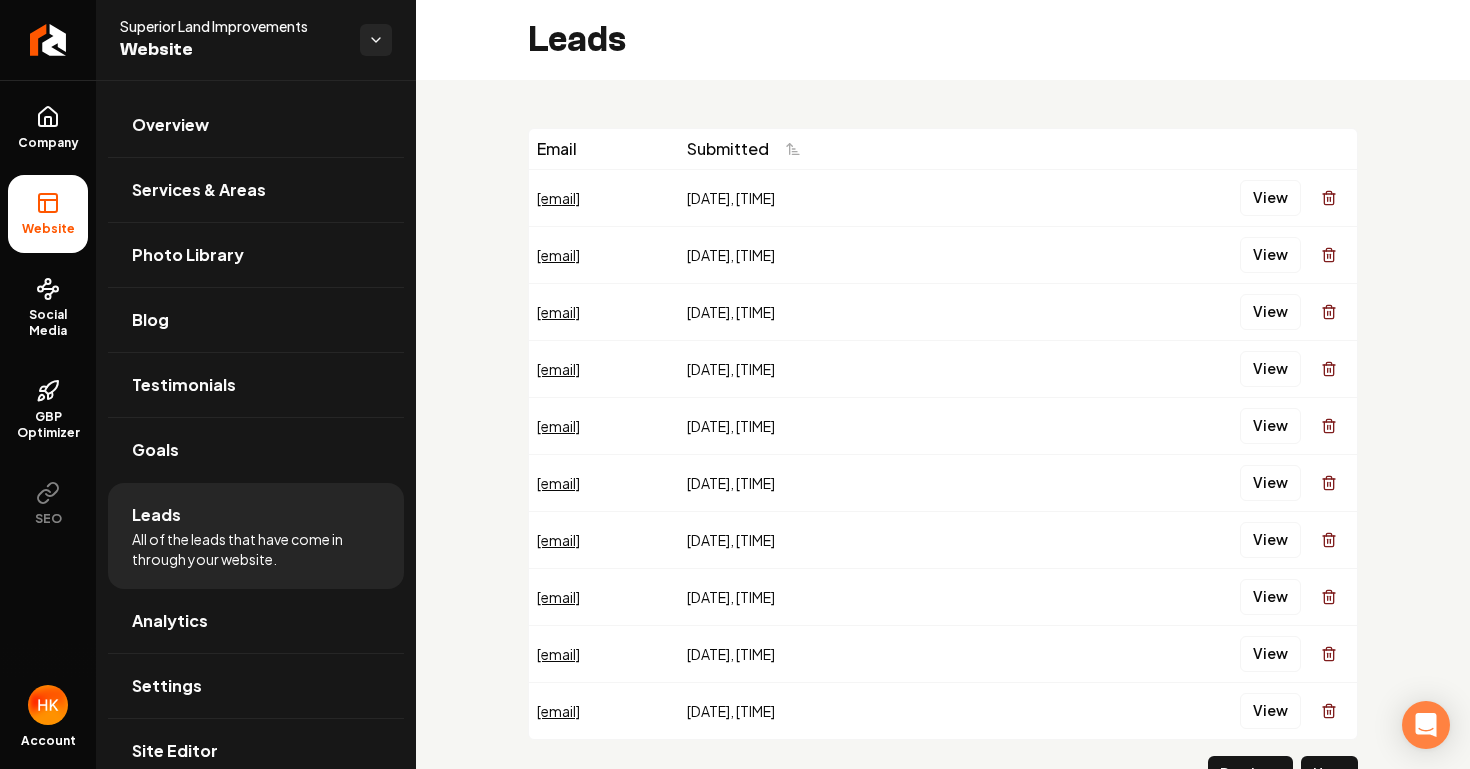 scroll, scrollTop: 87, scrollLeft: 0, axis: vertical 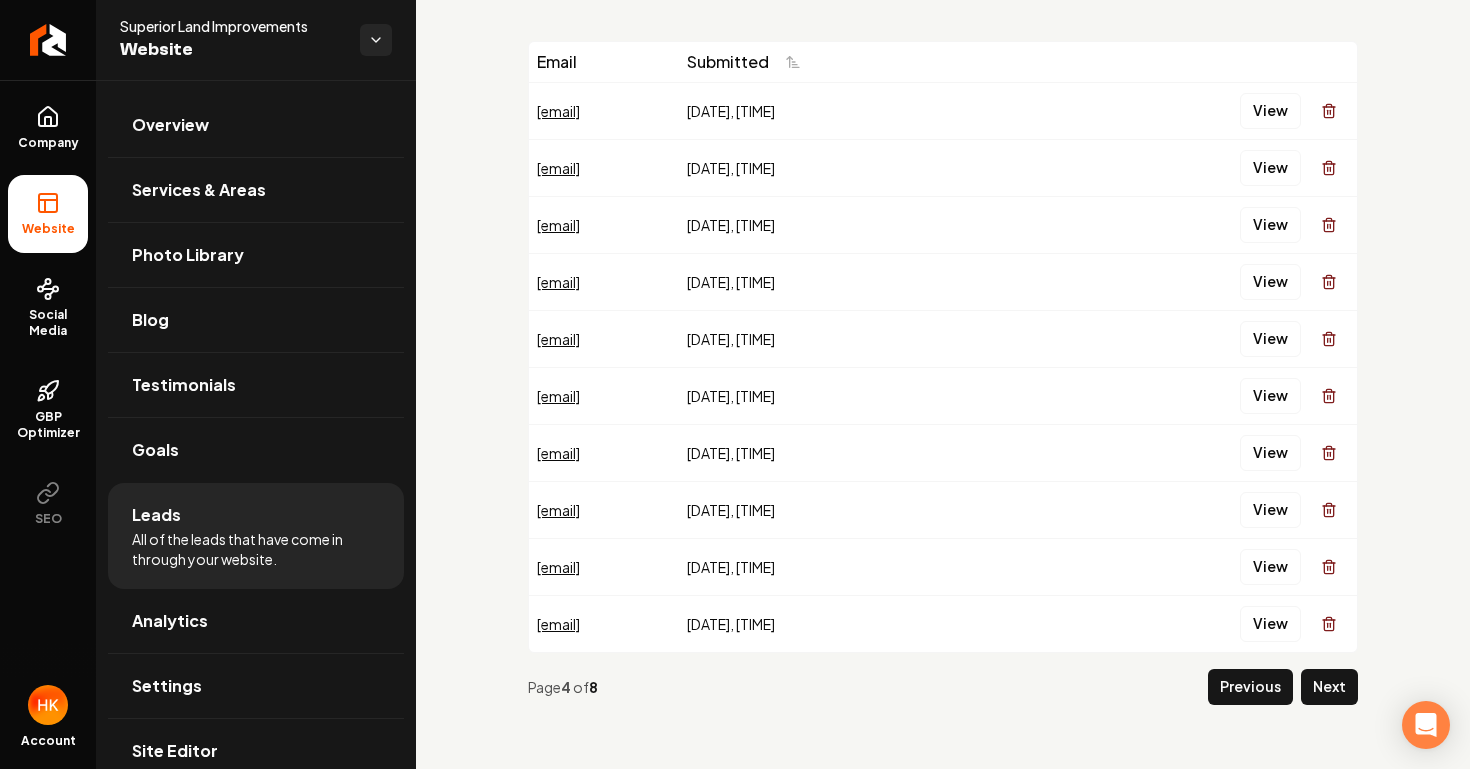 click on "Page  4   of  8 Previous Next" at bounding box center (943, 687) 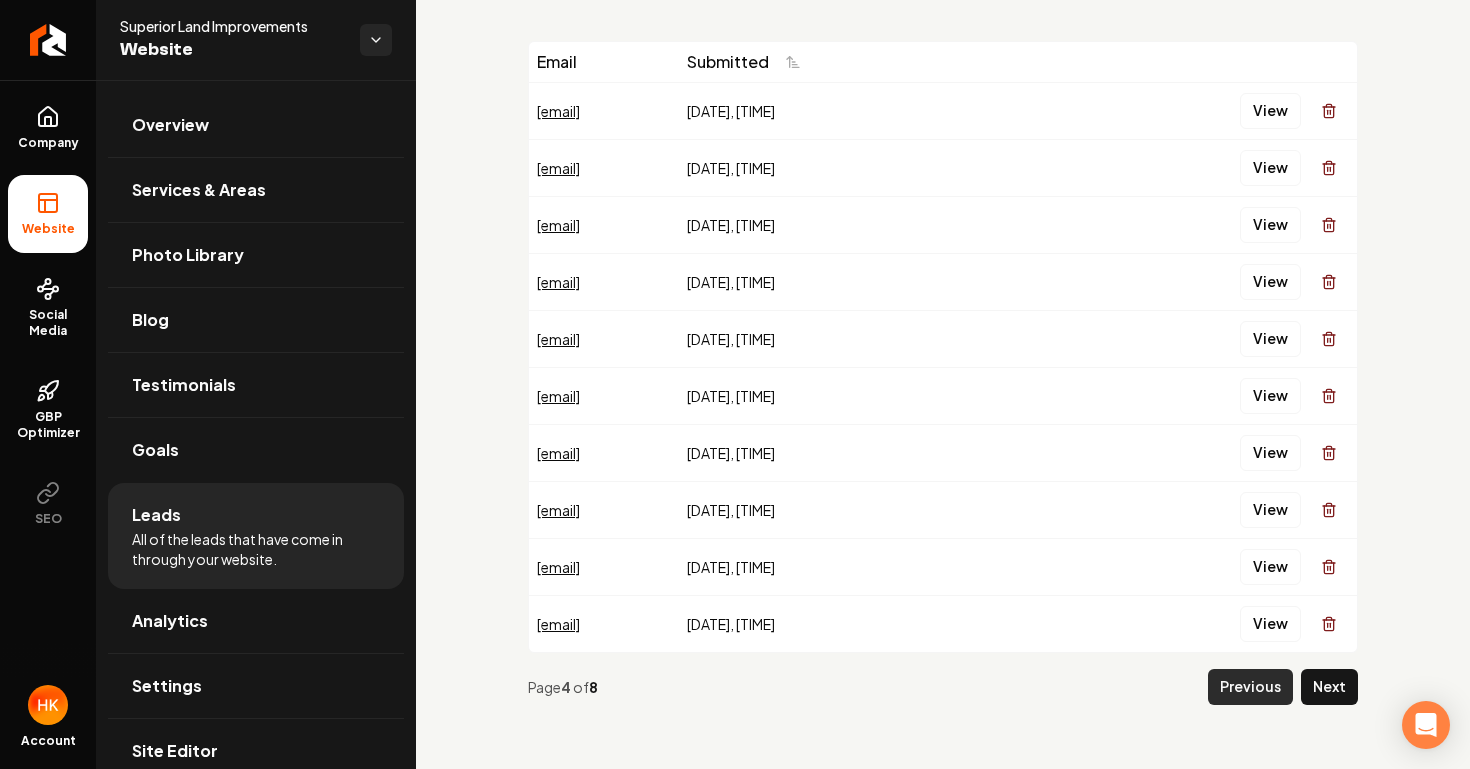 click on "Previous" at bounding box center (1250, 687) 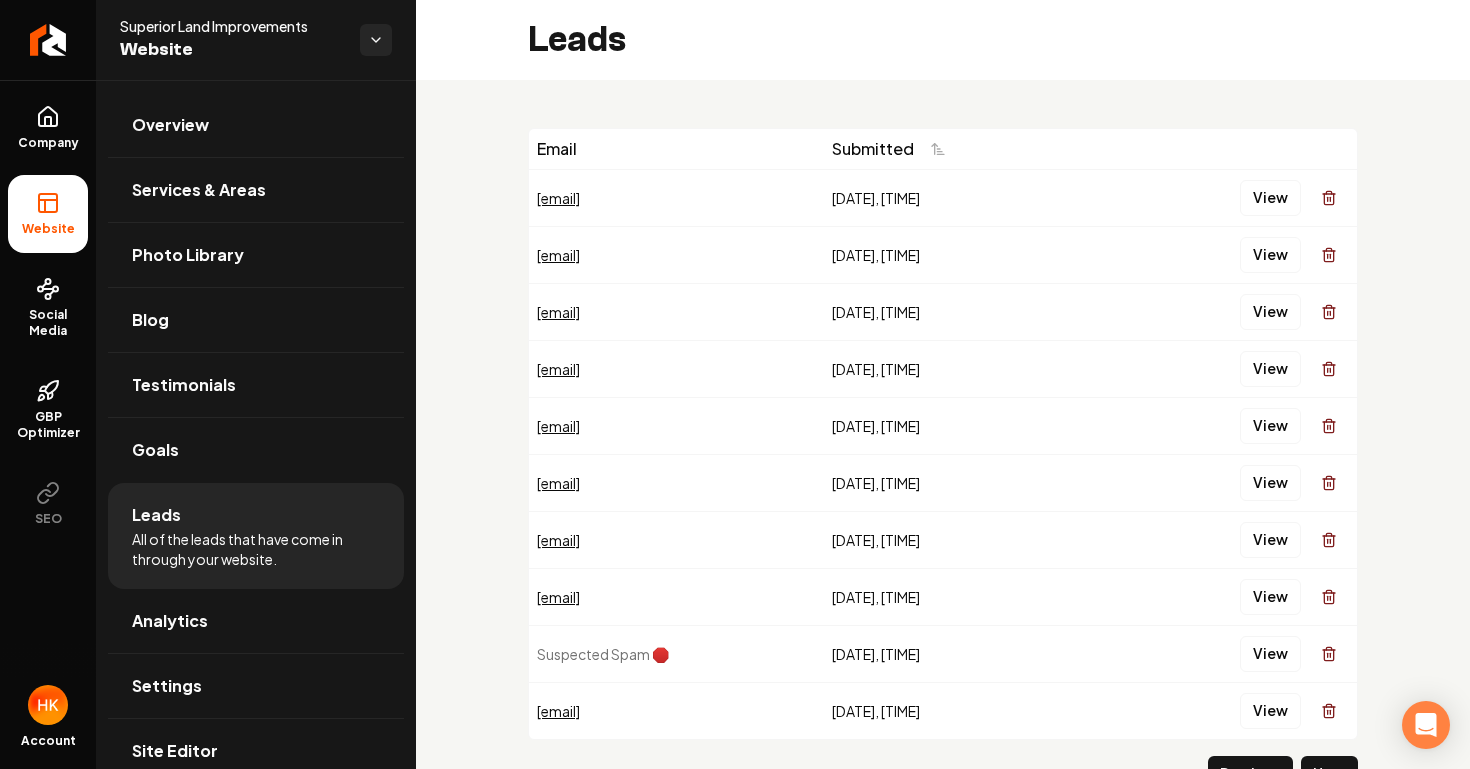 scroll, scrollTop: 87, scrollLeft: 0, axis: vertical 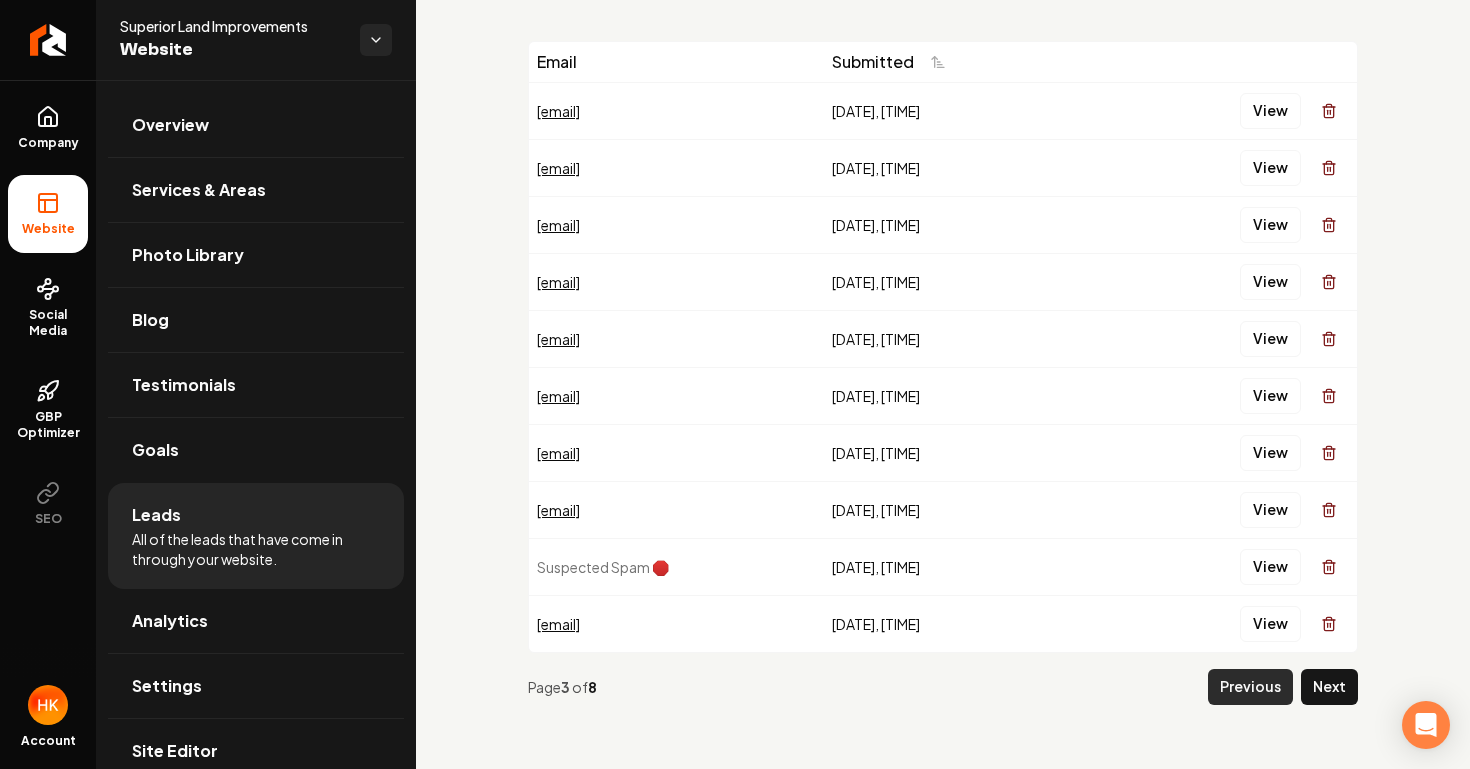 click on "Previous" at bounding box center [1250, 687] 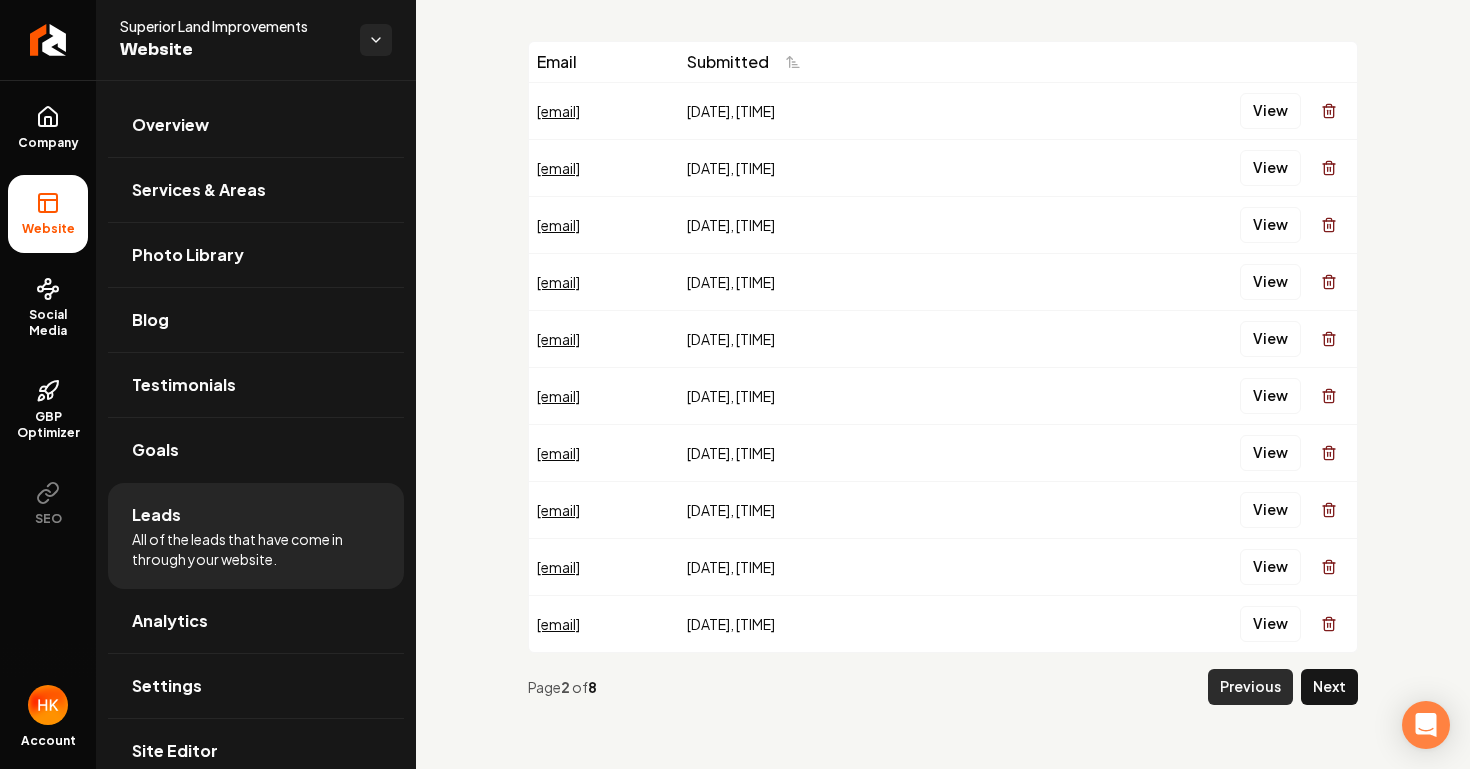 scroll, scrollTop: 83, scrollLeft: 0, axis: vertical 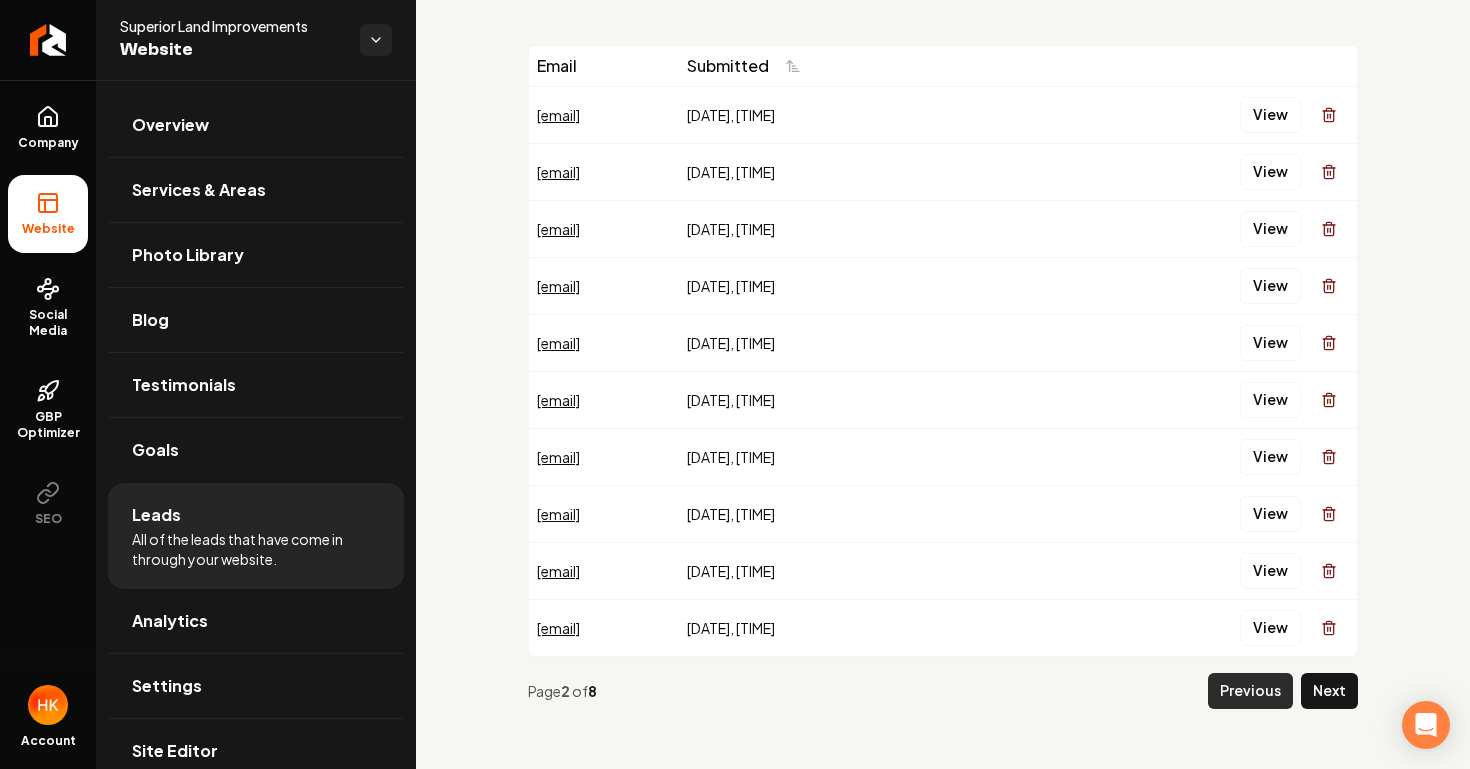 click on "Previous" at bounding box center (1250, 691) 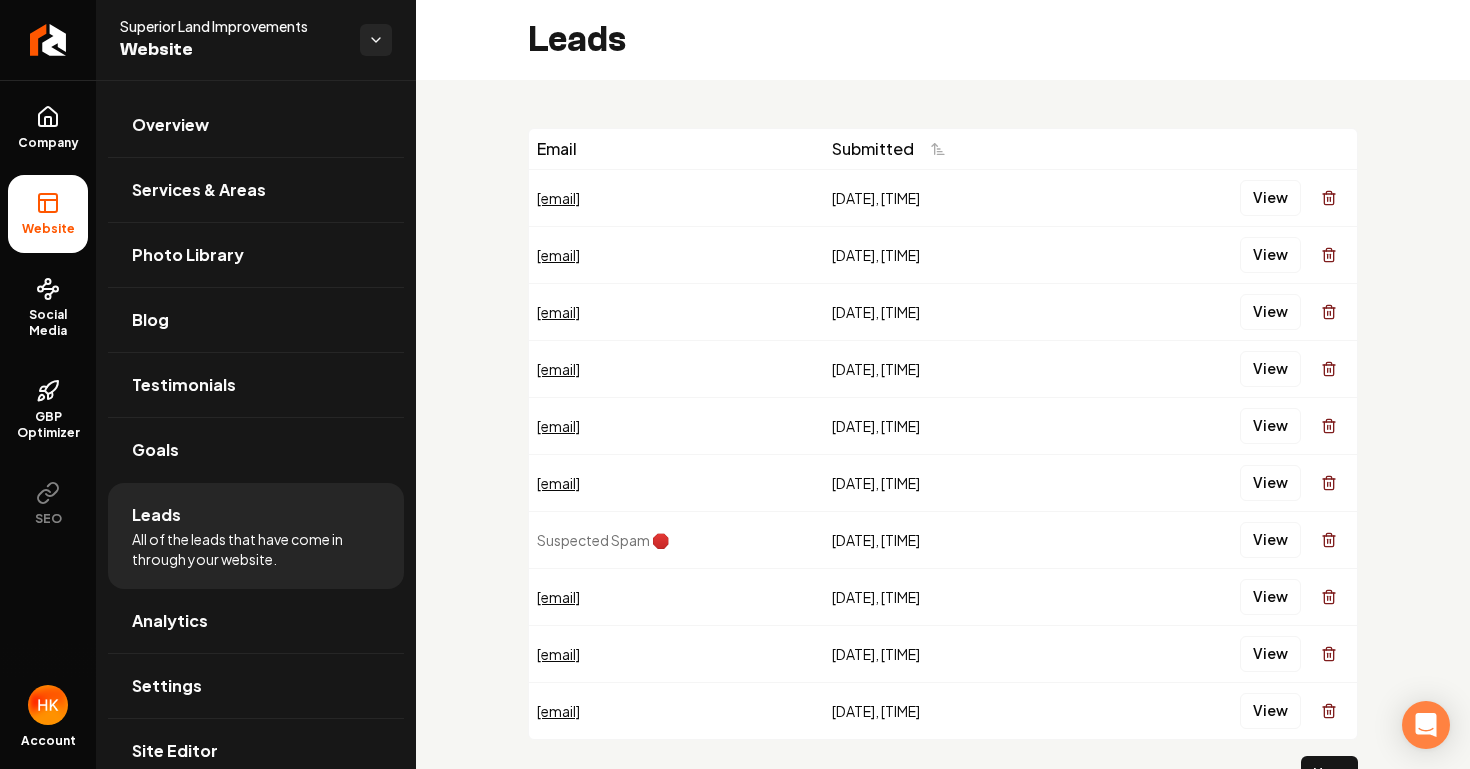 scroll, scrollTop: 87, scrollLeft: 0, axis: vertical 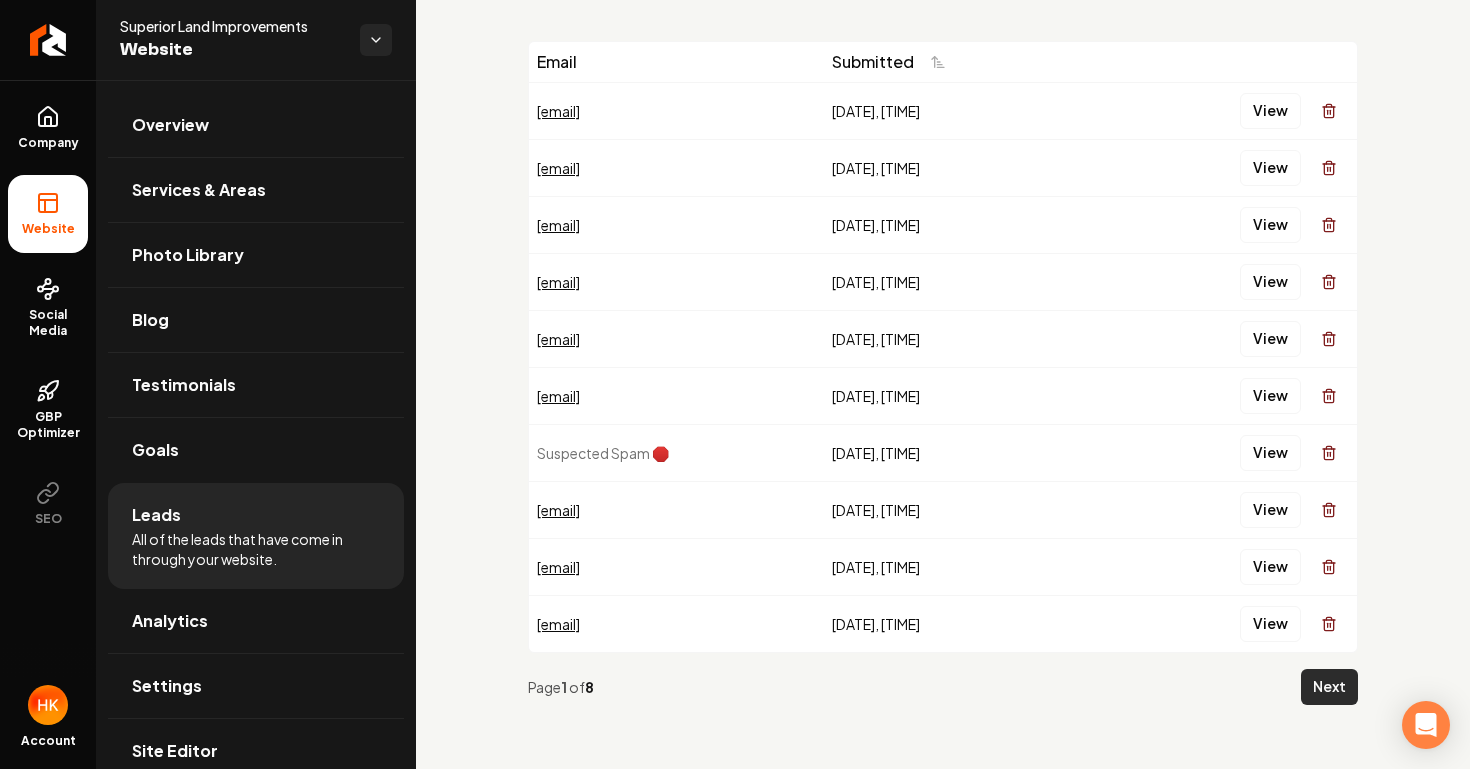 click on "Next" at bounding box center (1329, 687) 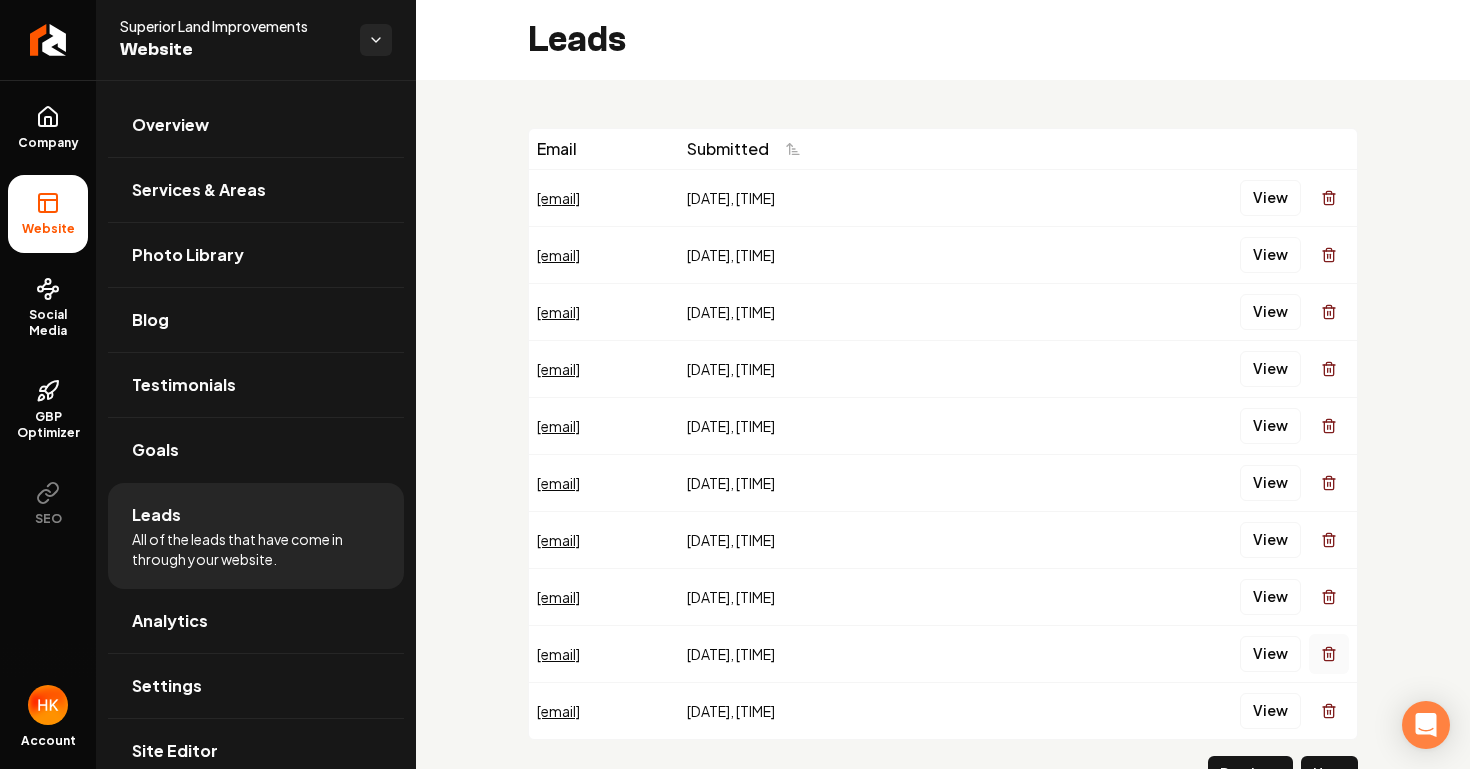 scroll, scrollTop: 87, scrollLeft: 0, axis: vertical 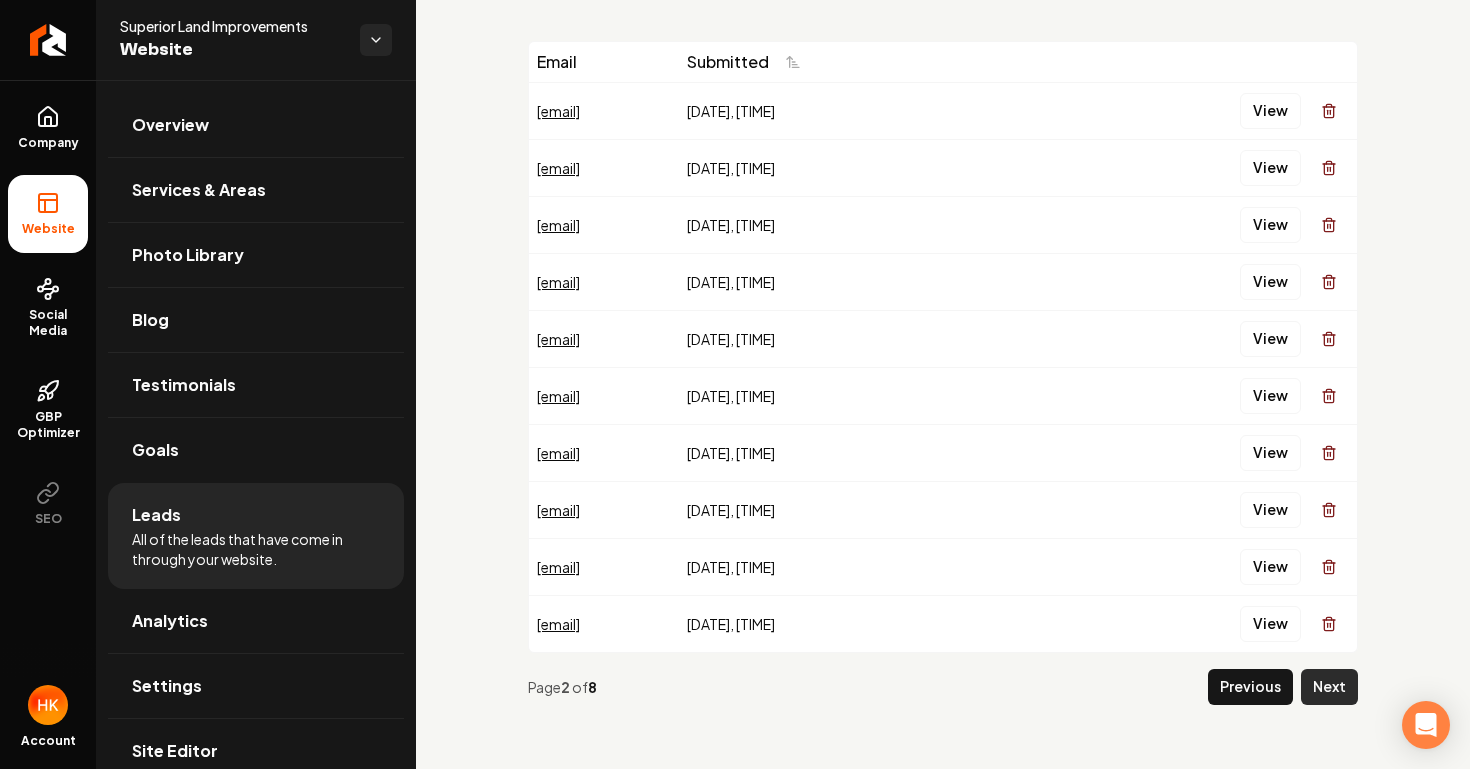 click on "Next" at bounding box center [1329, 687] 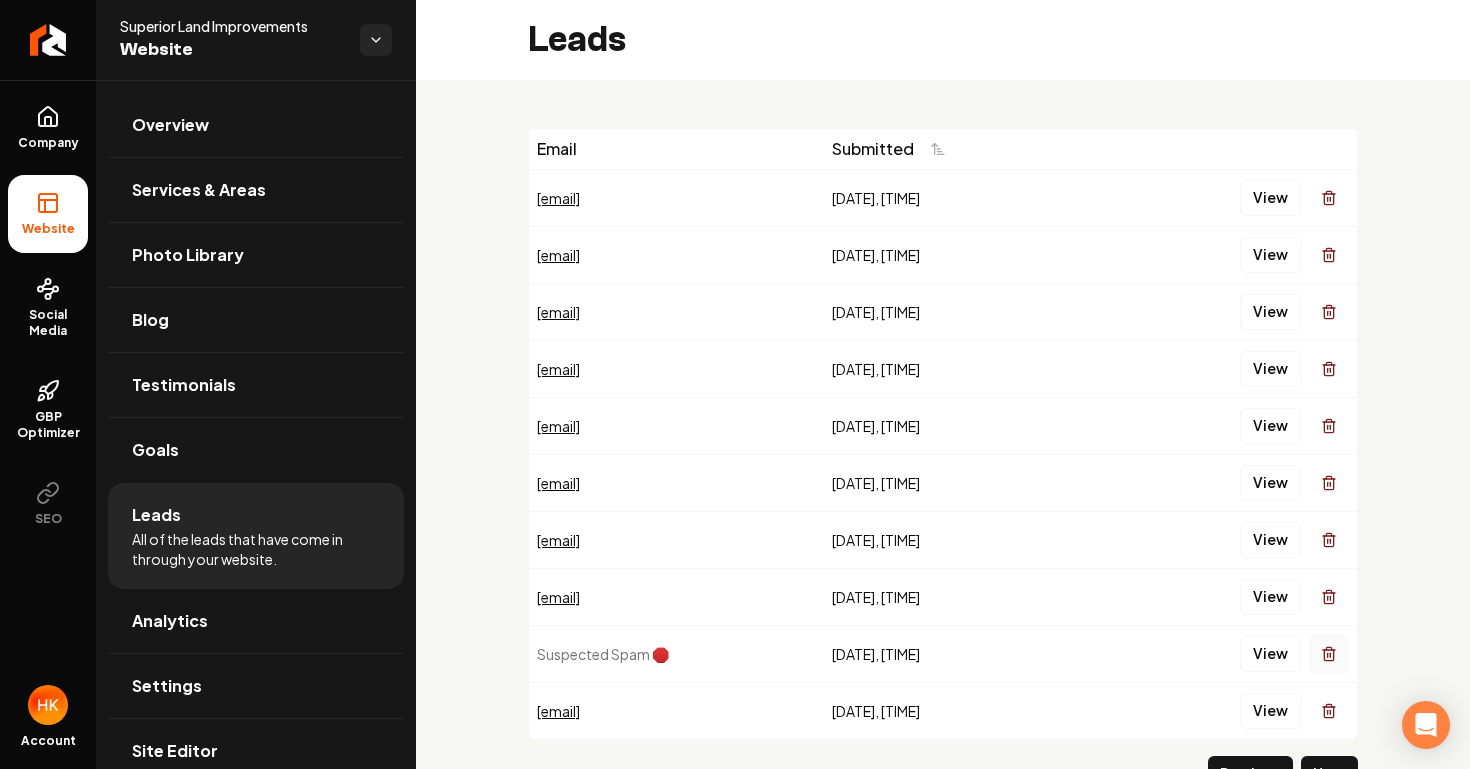 scroll, scrollTop: 87, scrollLeft: 0, axis: vertical 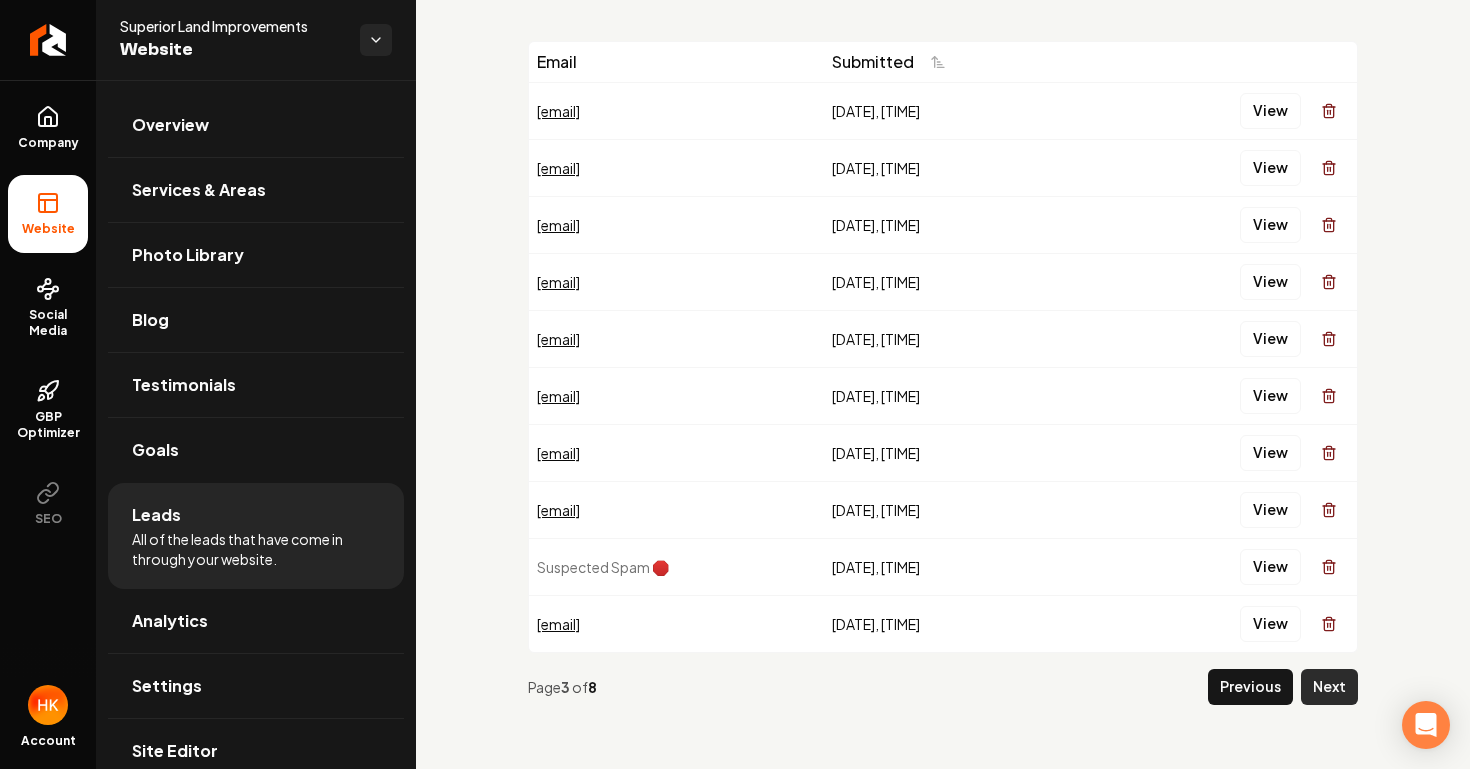 click on "Next" at bounding box center (1329, 687) 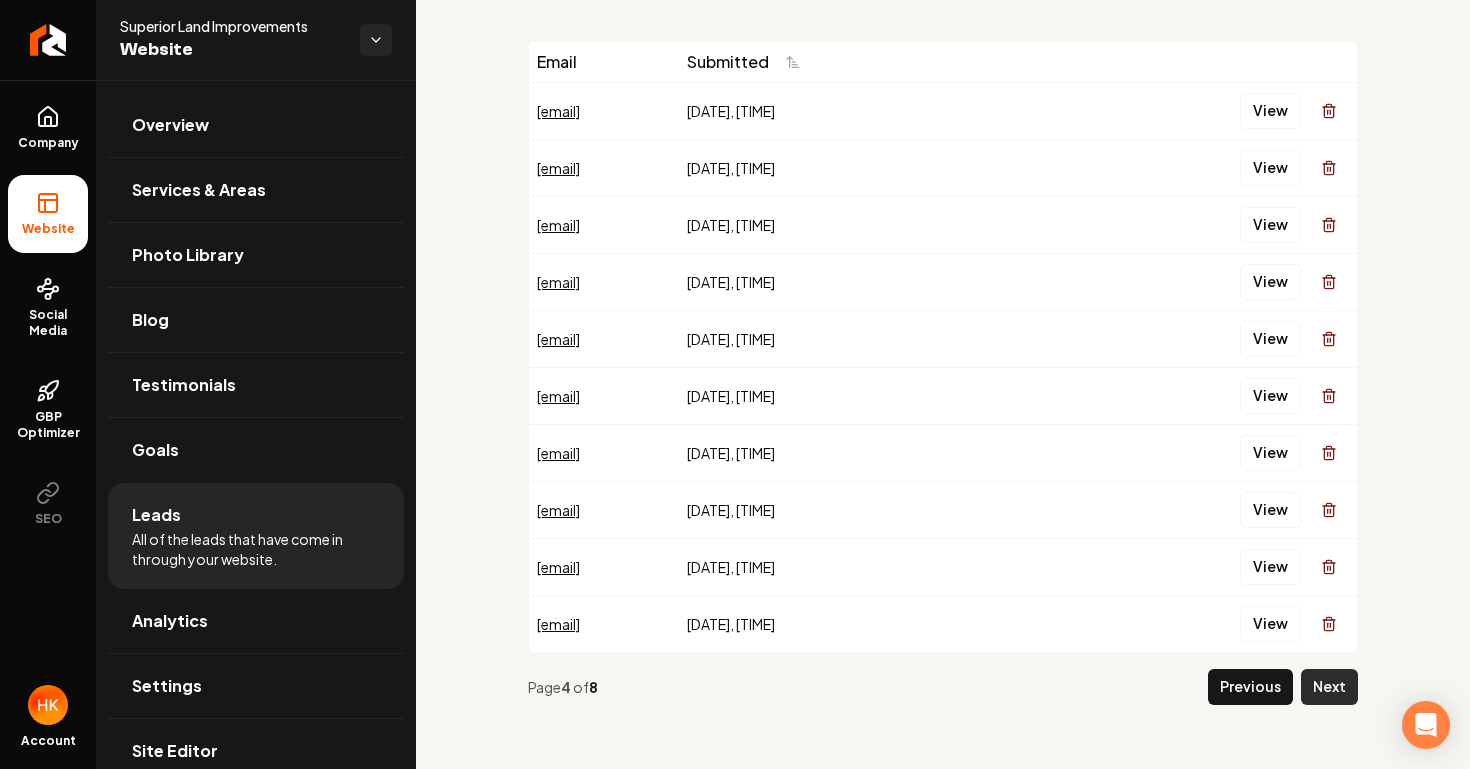 scroll, scrollTop: 83, scrollLeft: 0, axis: vertical 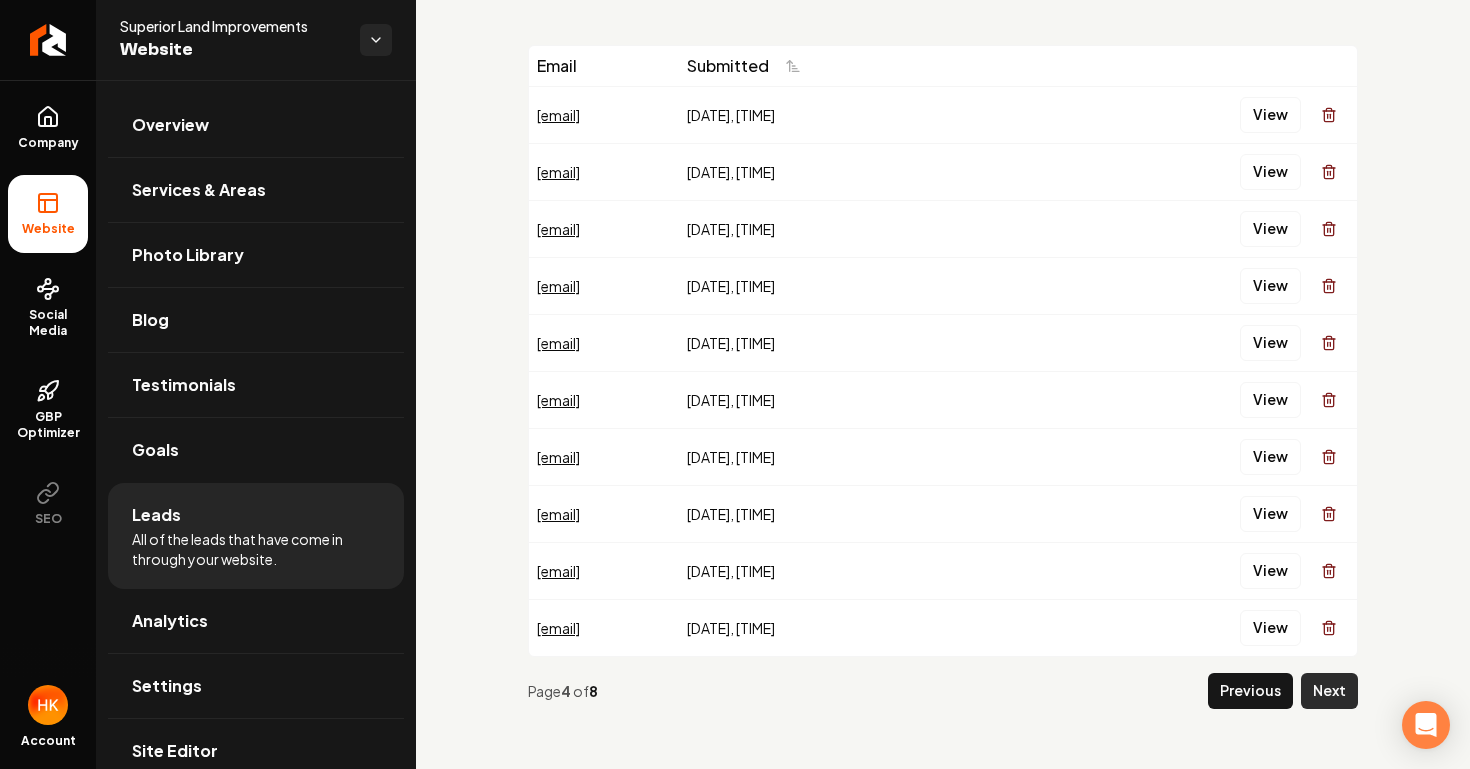 click on "Next" at bounding box center (1329, 691) 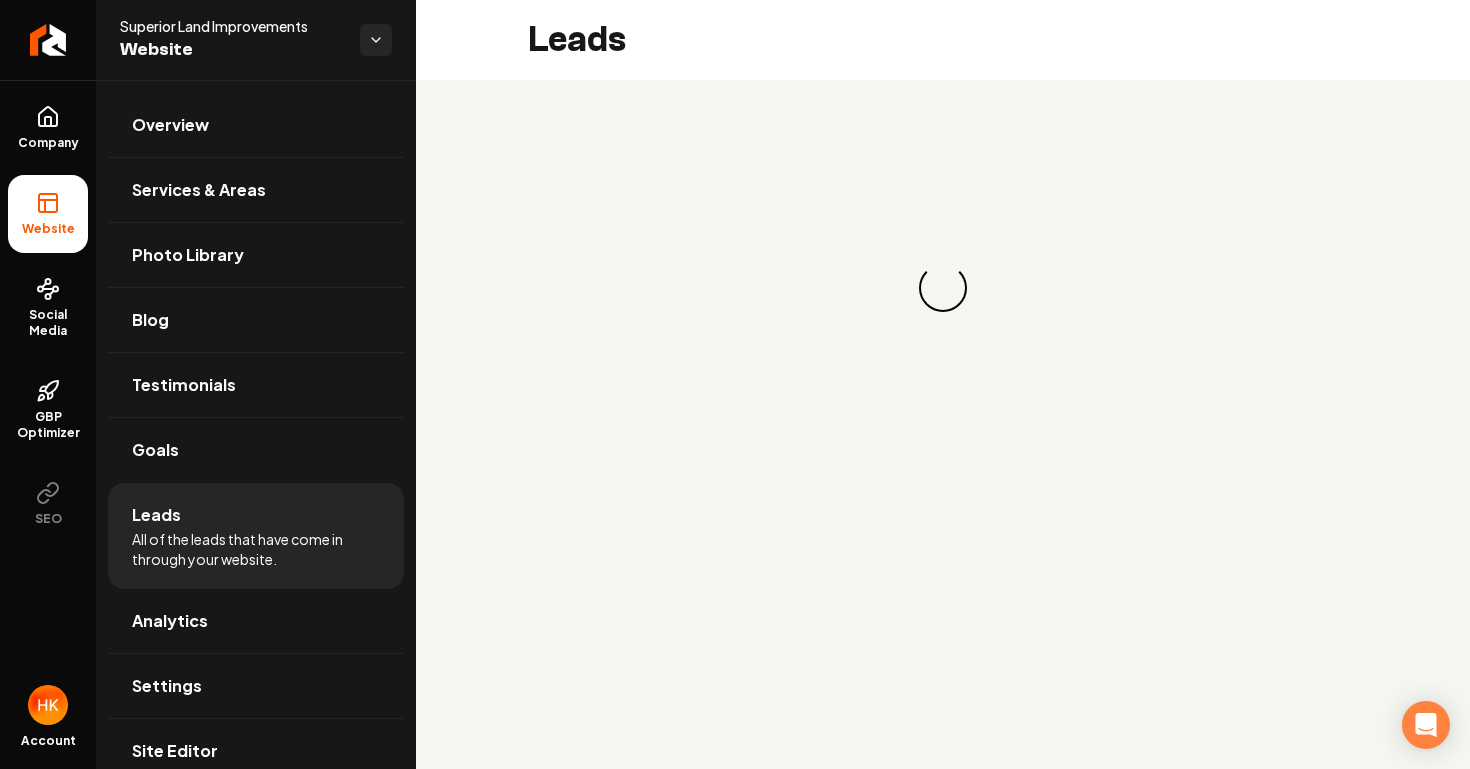 scroll, scrollTop: 87, scrollLeft: 0, axis: vertical 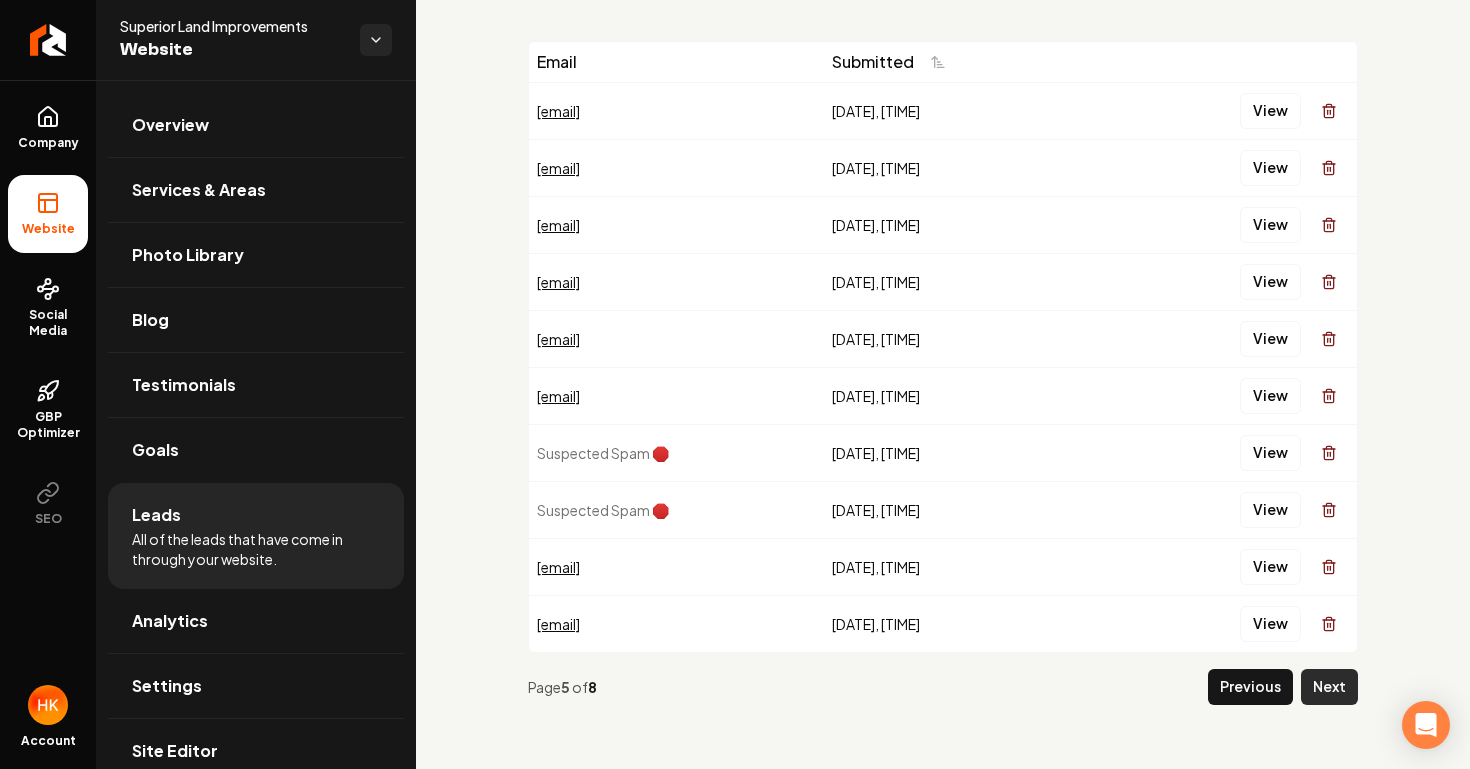 click on "Next" at bounding box center (1329, 687) 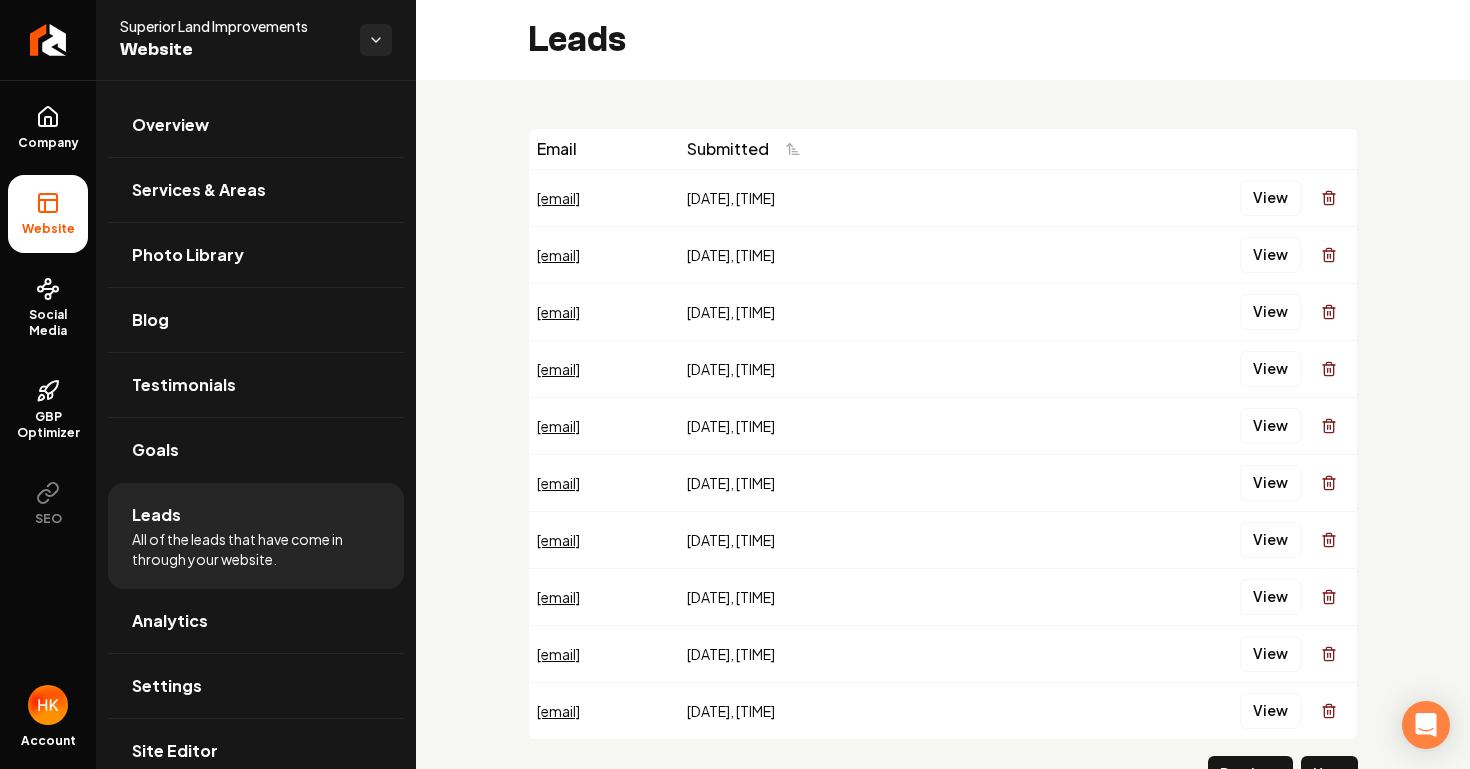 scroll, scrollTop: 87, scrollLeft: 0, axis: vertical 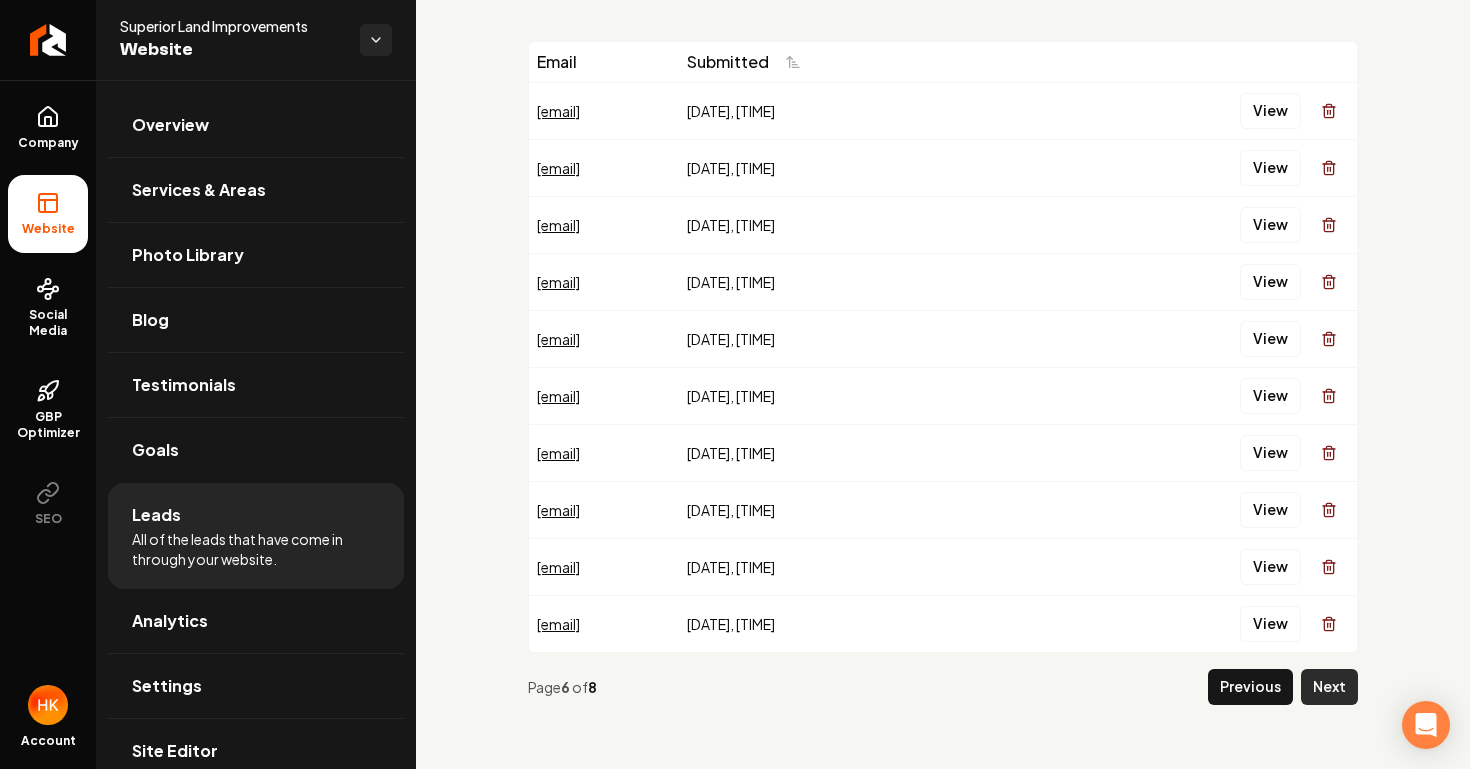 click on "Next" at bounding box center [1329, 687] 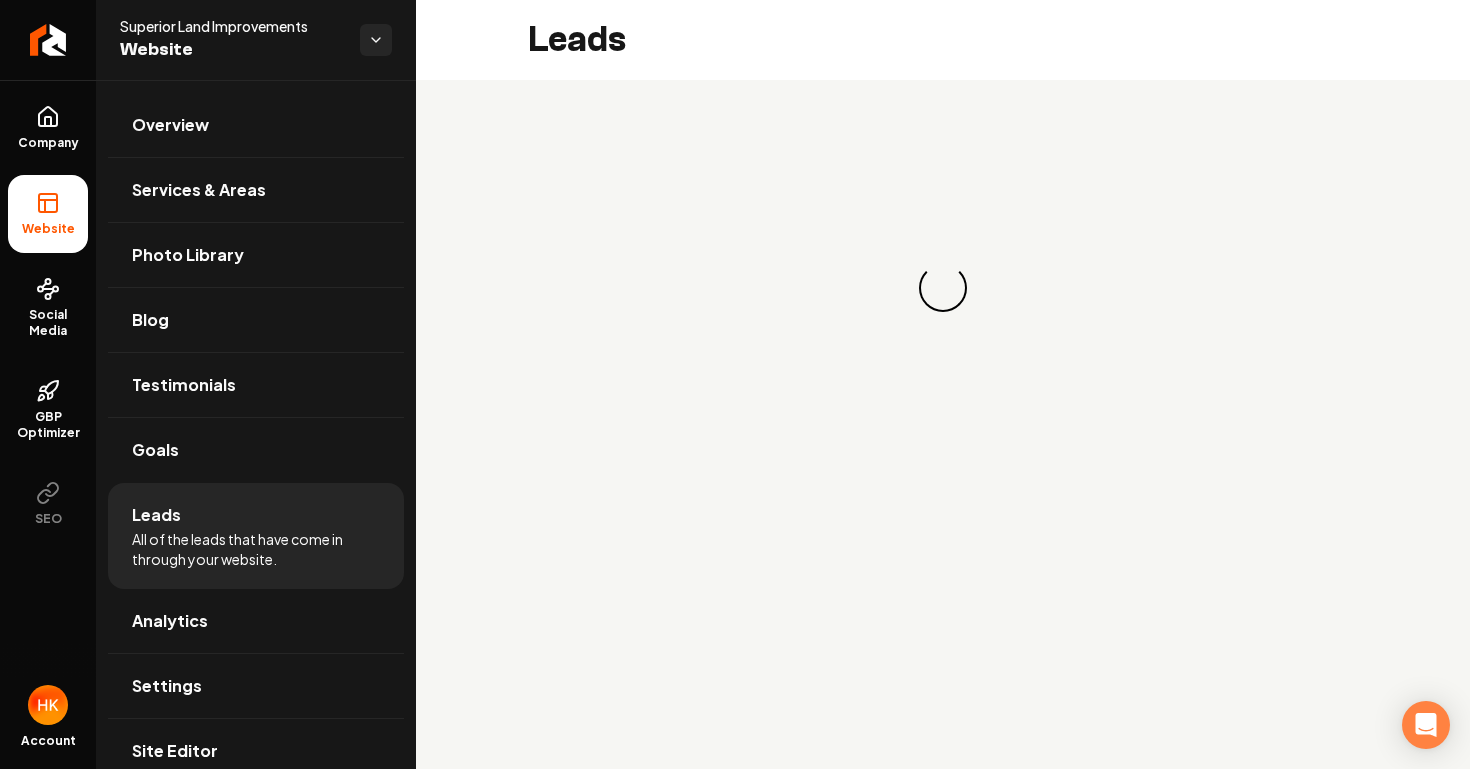 scroll, scrollTop: 87, scrollLeft: 0, axis: vertical 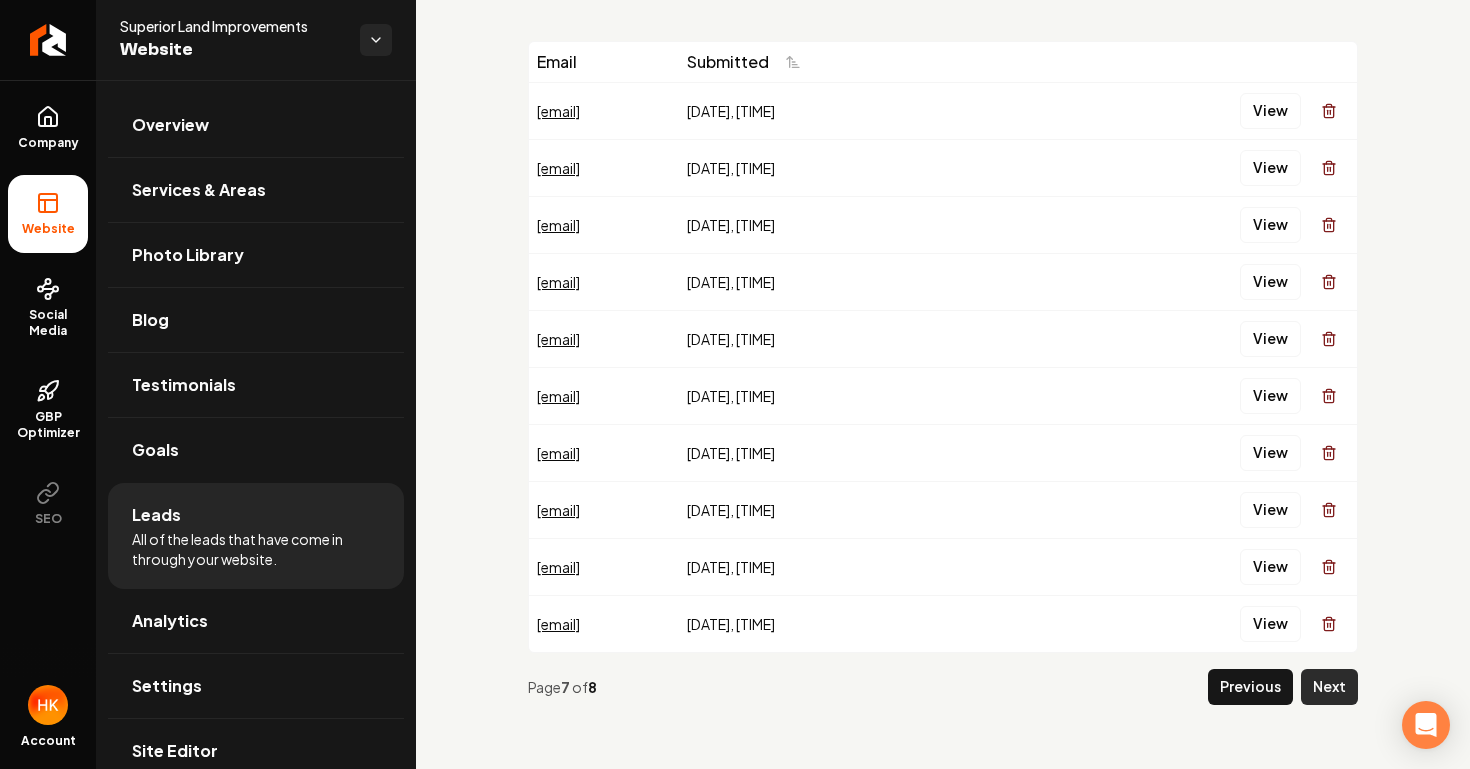 click on "Next" at bounding box center [1329, 687] 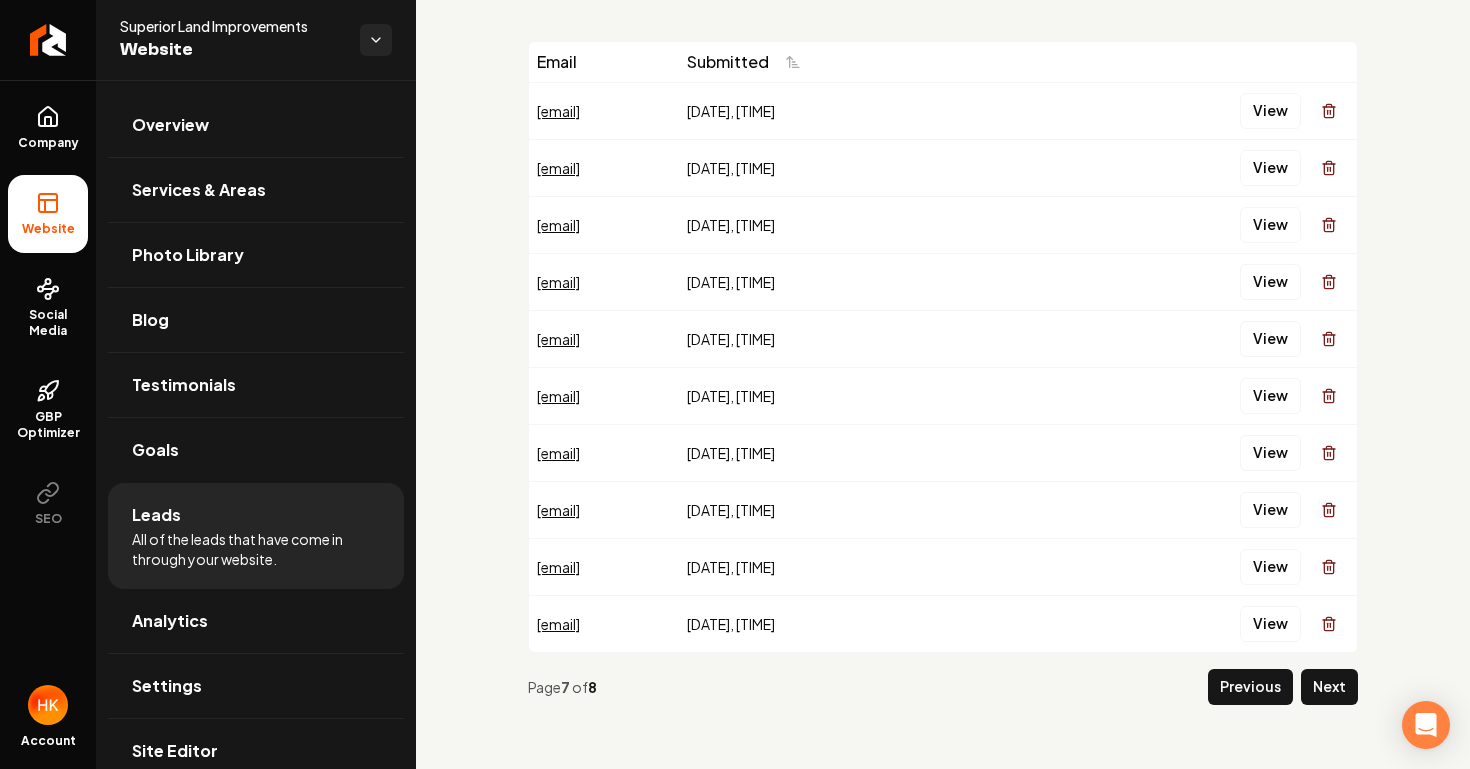 scroll, scrollTop: 0, scrollLeft: 0, axis: both 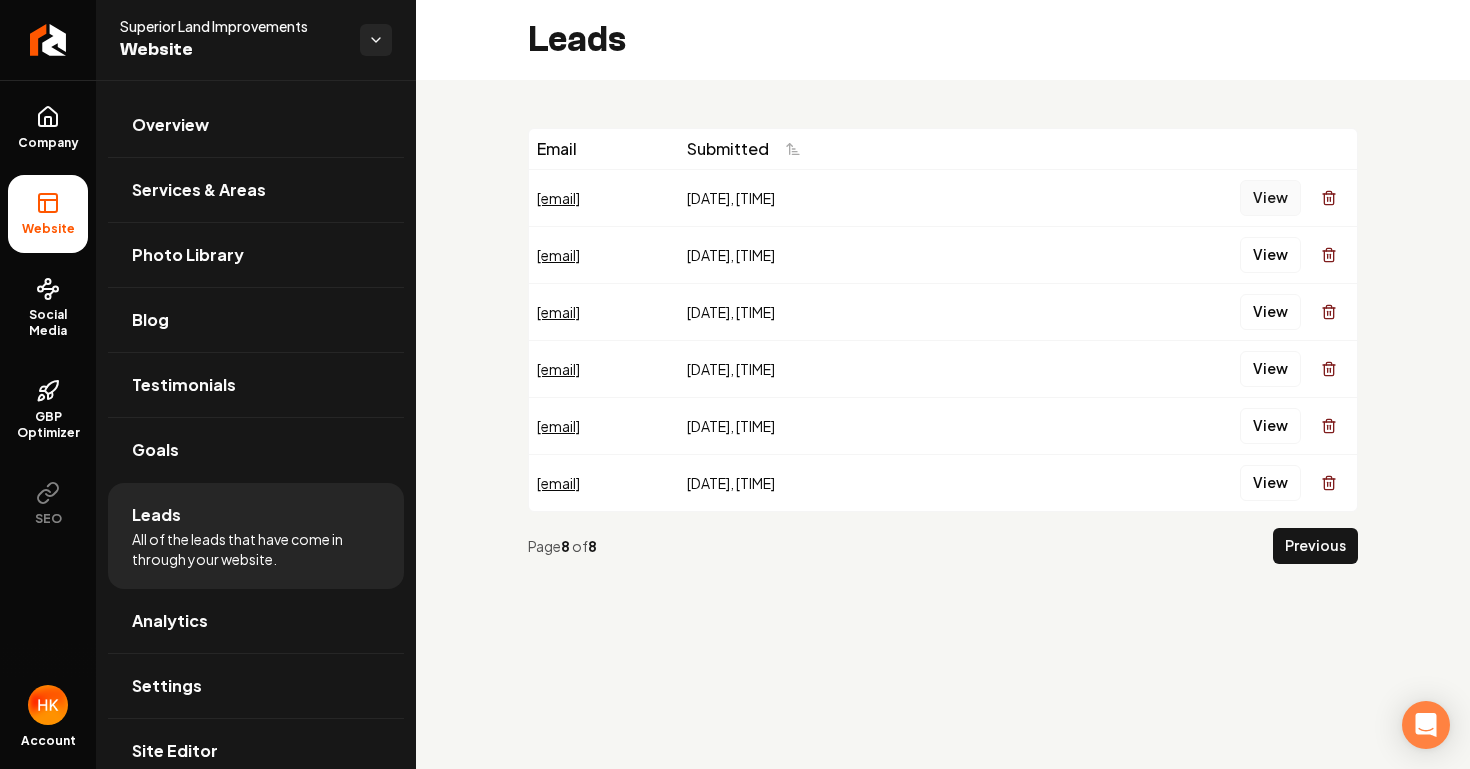 click on "View" at bounding box center (1270, 198) 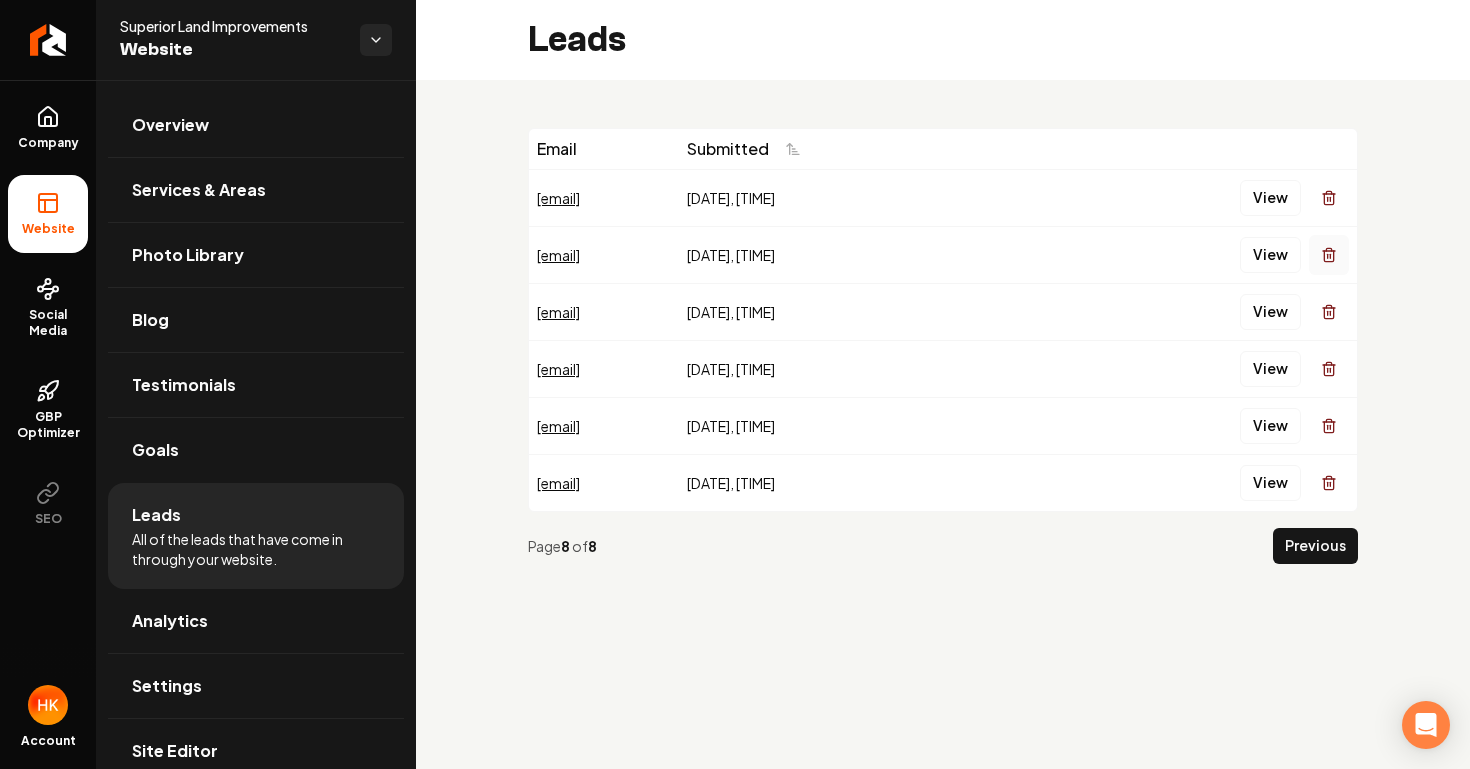 click 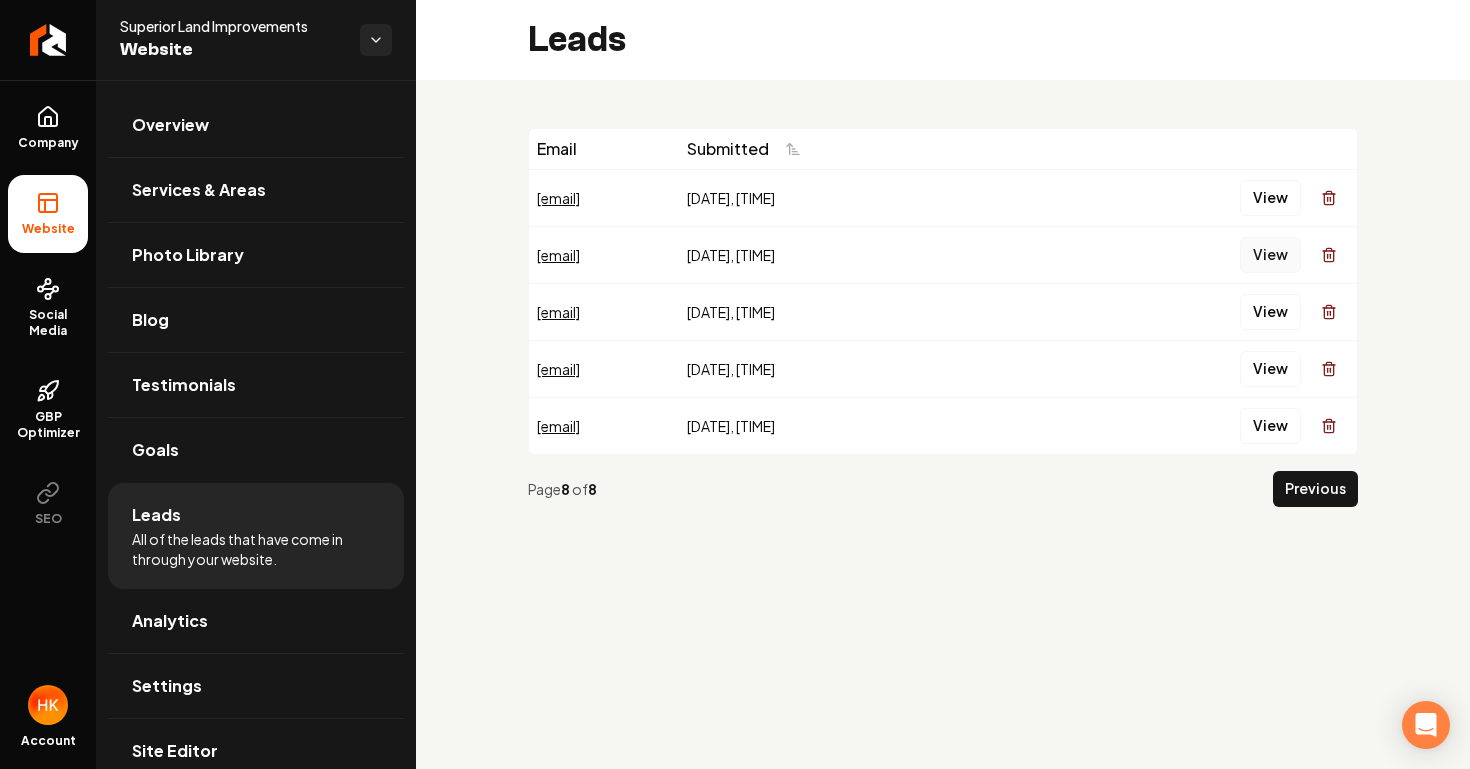 click on "View" at bounding box center (1270, 255) 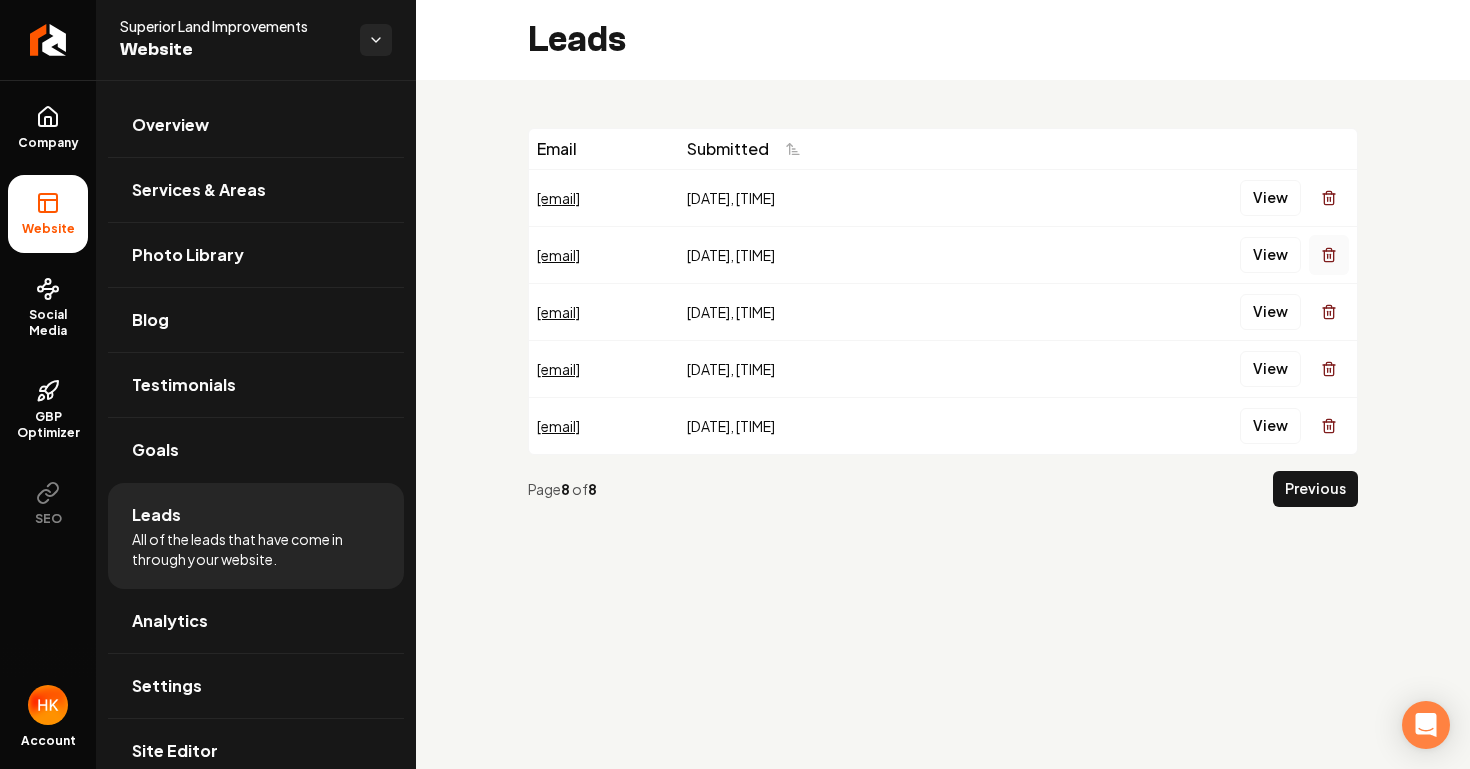 click 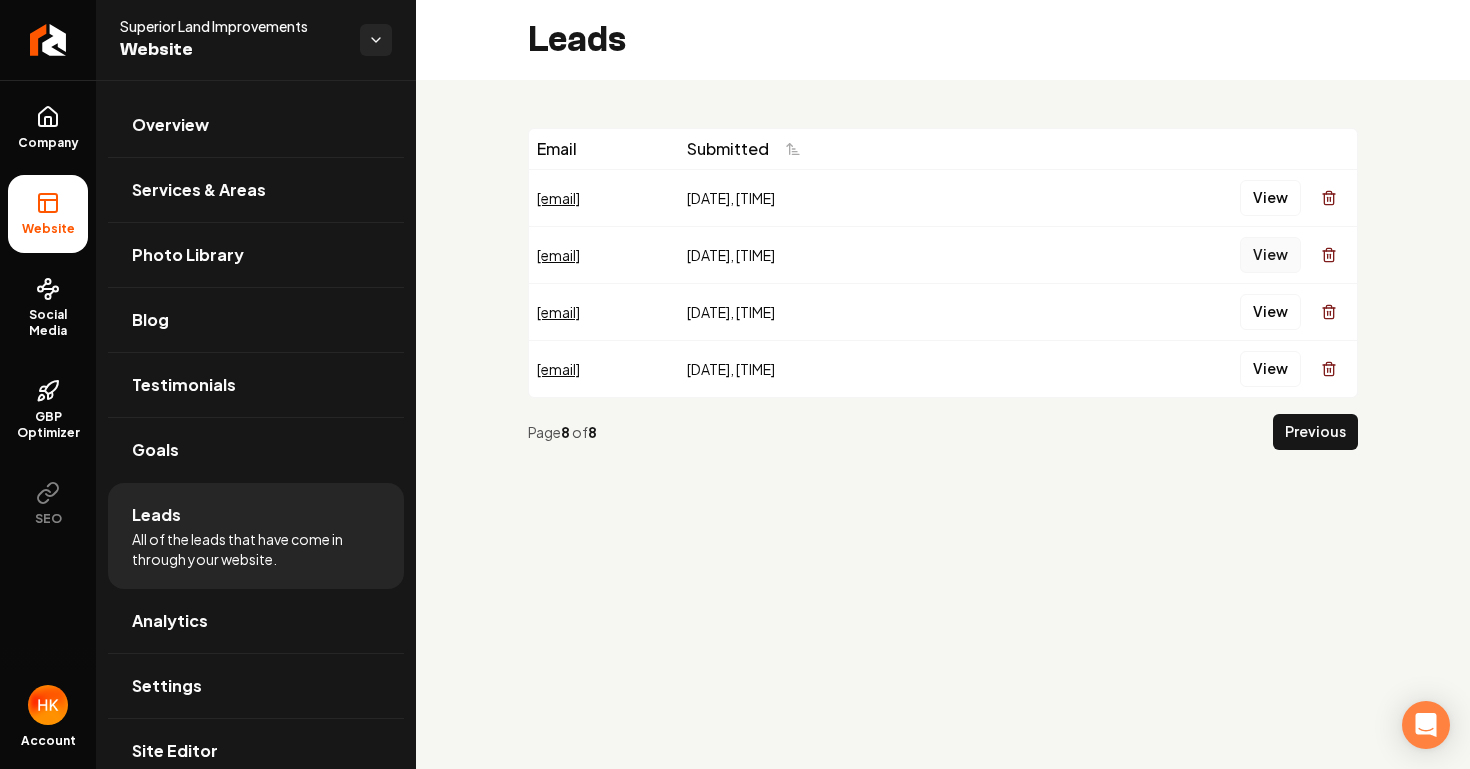 click on "View" at bounding box center (1270, 255) 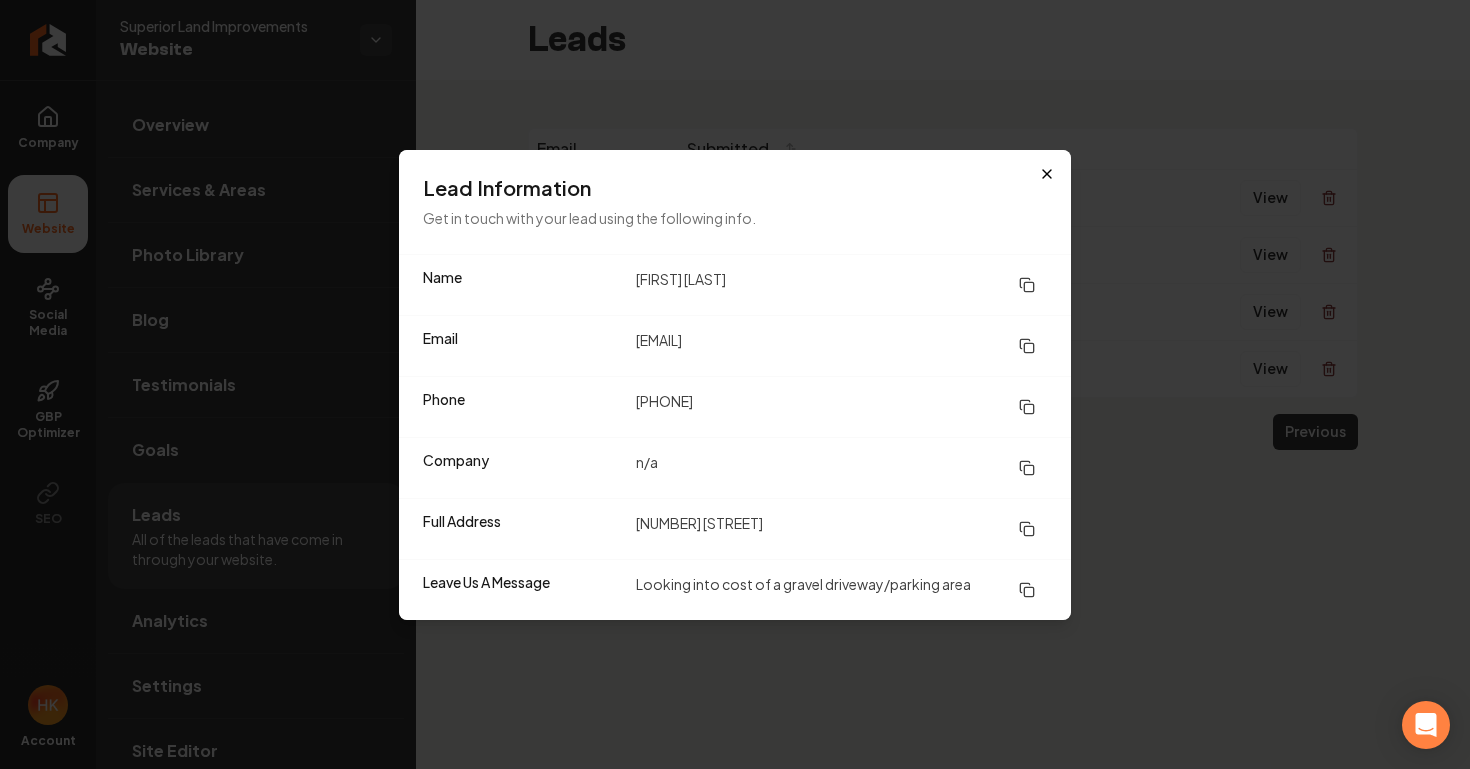 click 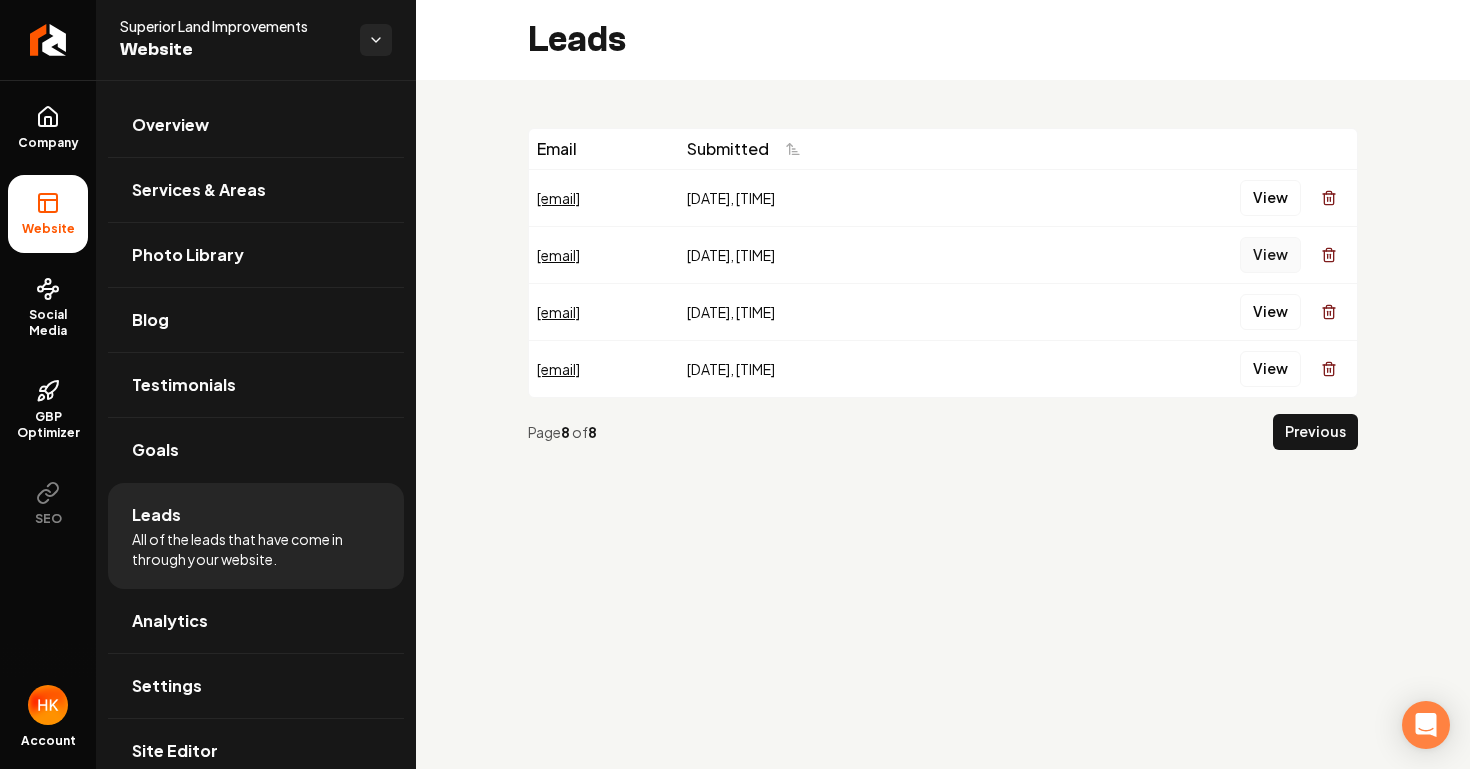 click on "View" at bounding box center (1270, 255) 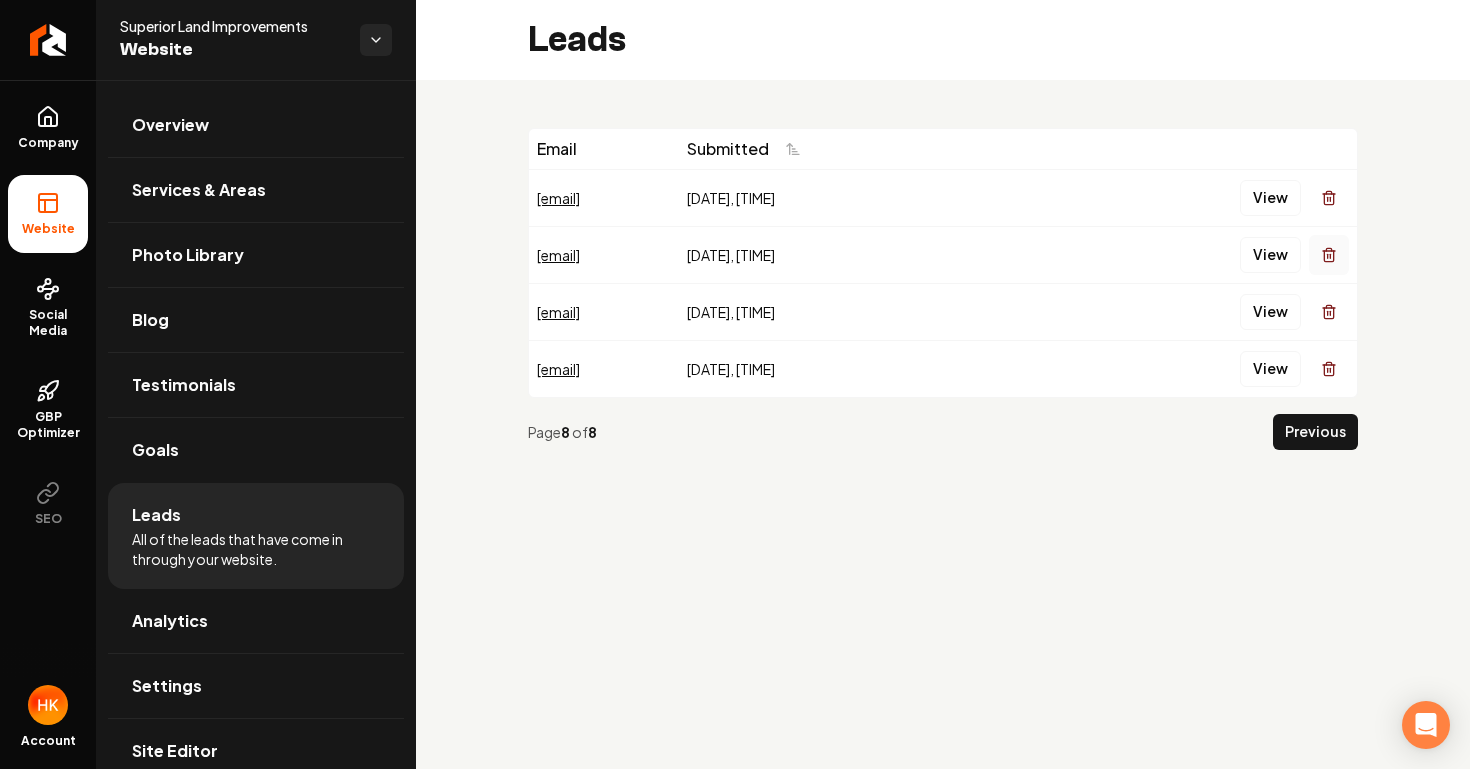 click 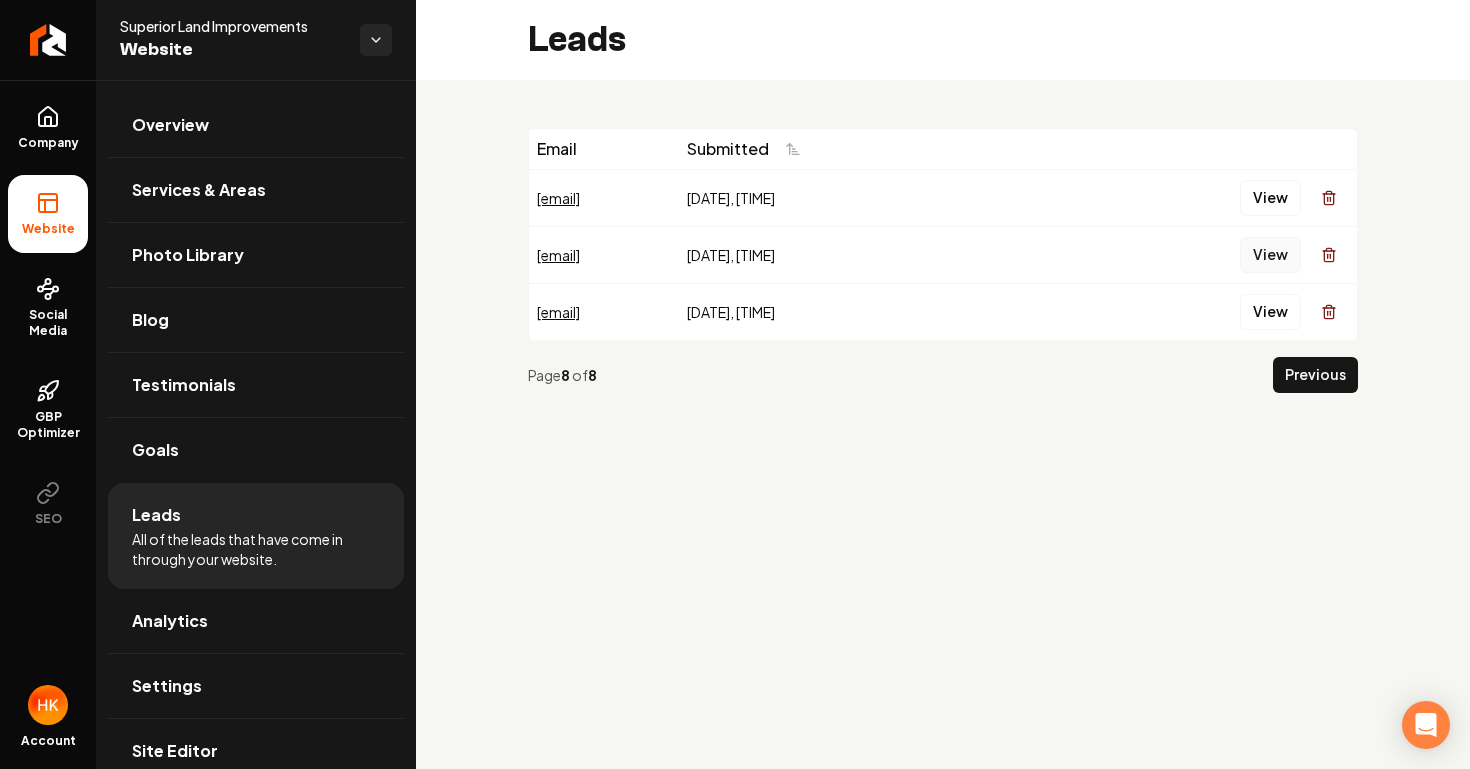 click on "View" at bounding box center [1270, 255] 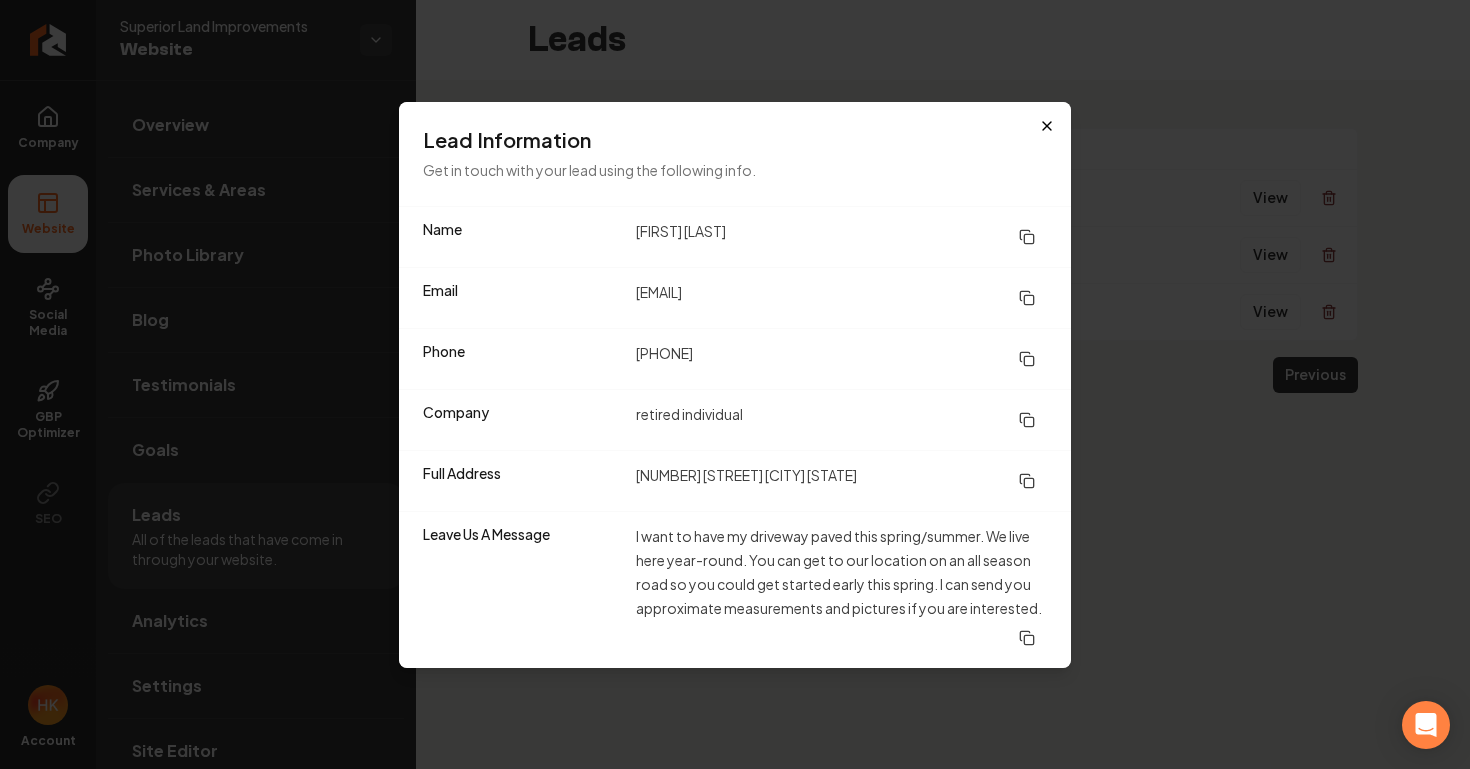 click 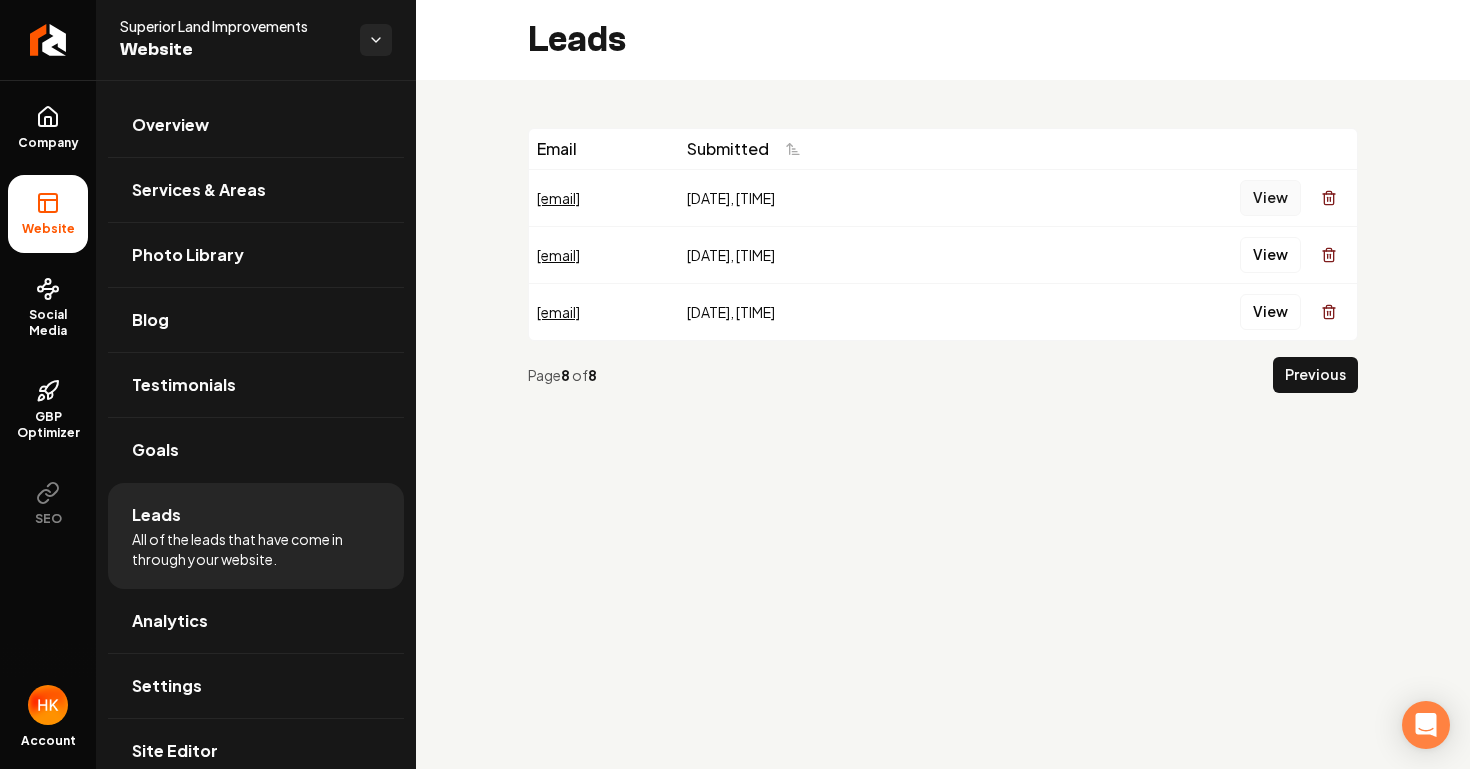 click on "View" at bounding box center (1270, 198) 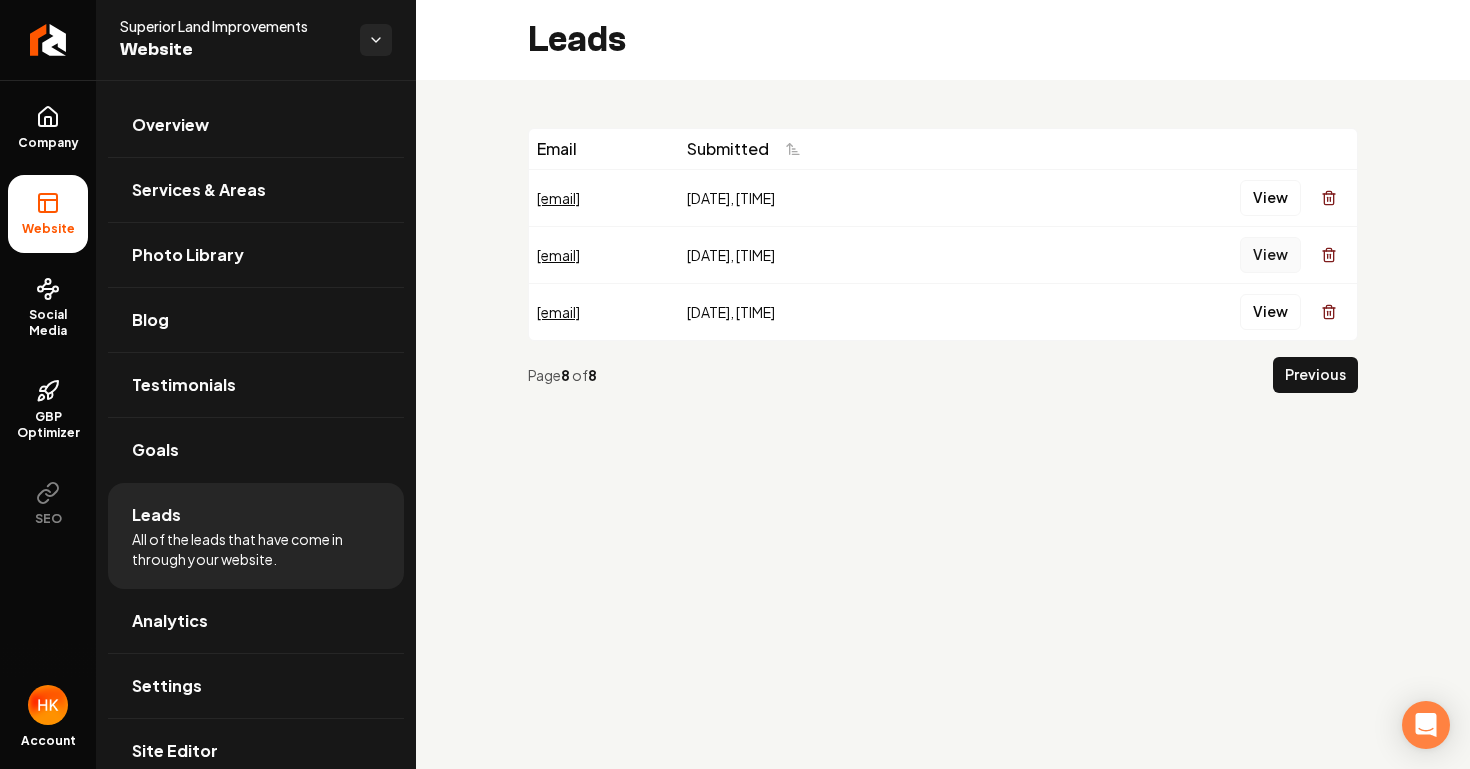 click on "View" at bounding box center (1270, 255) 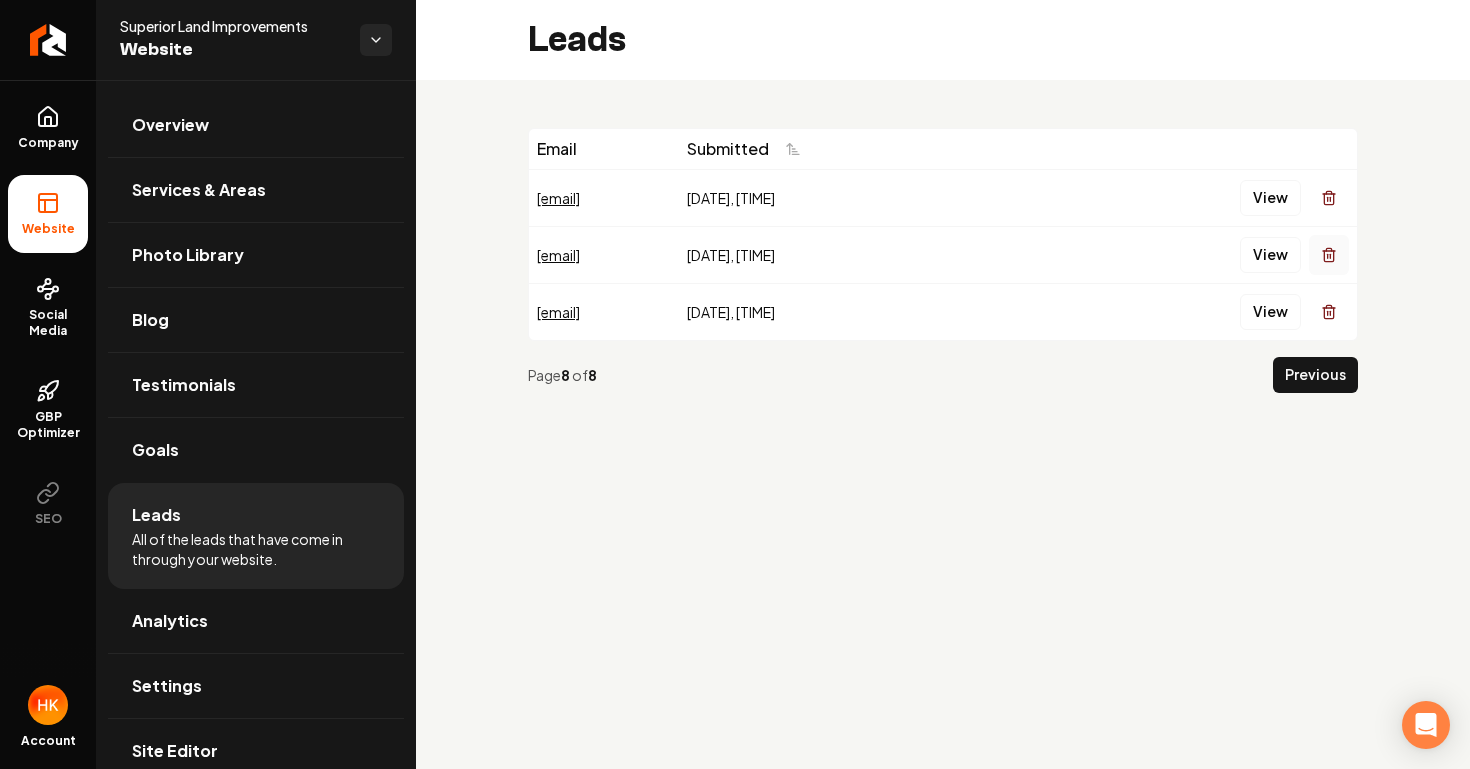 click 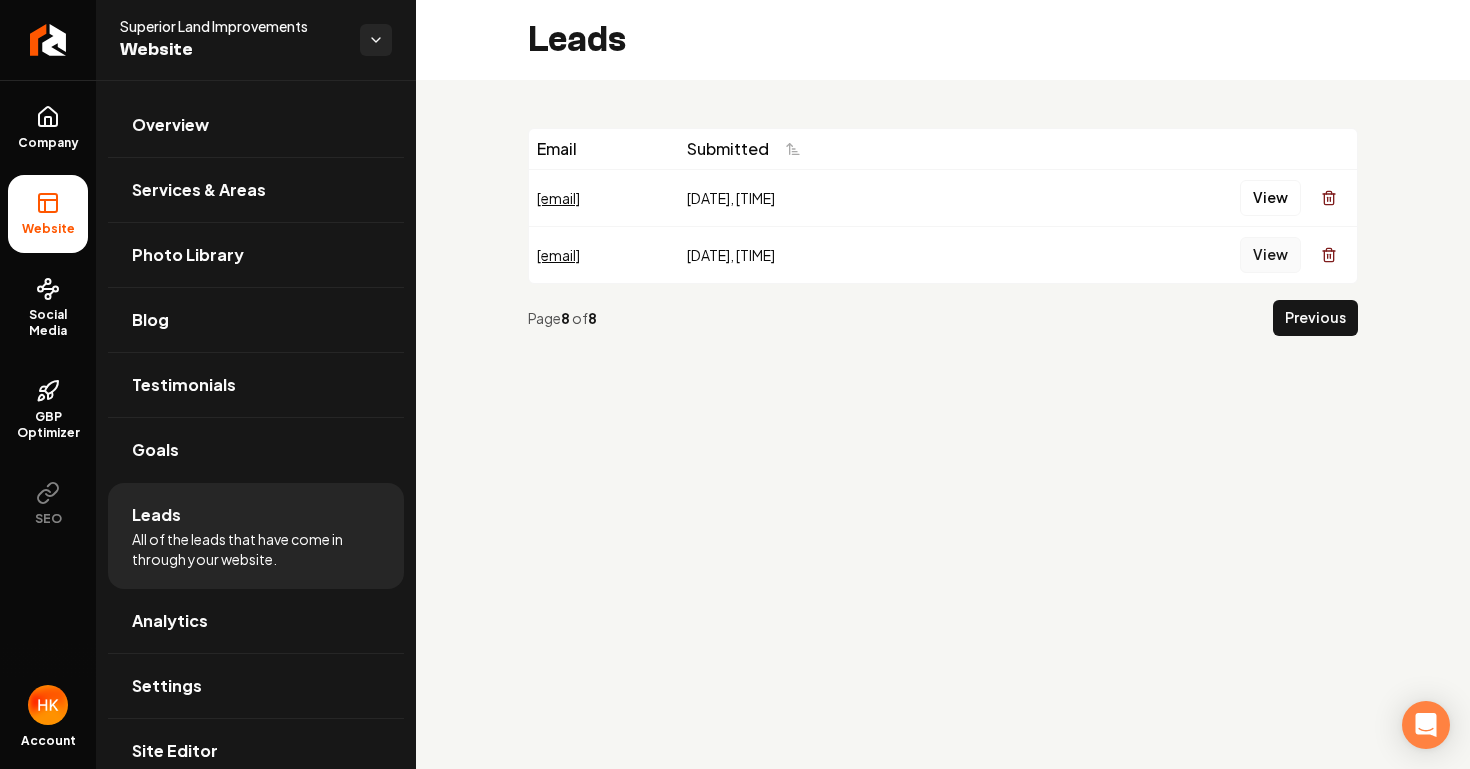 click on "View" at bounding box center (1270, 255) 